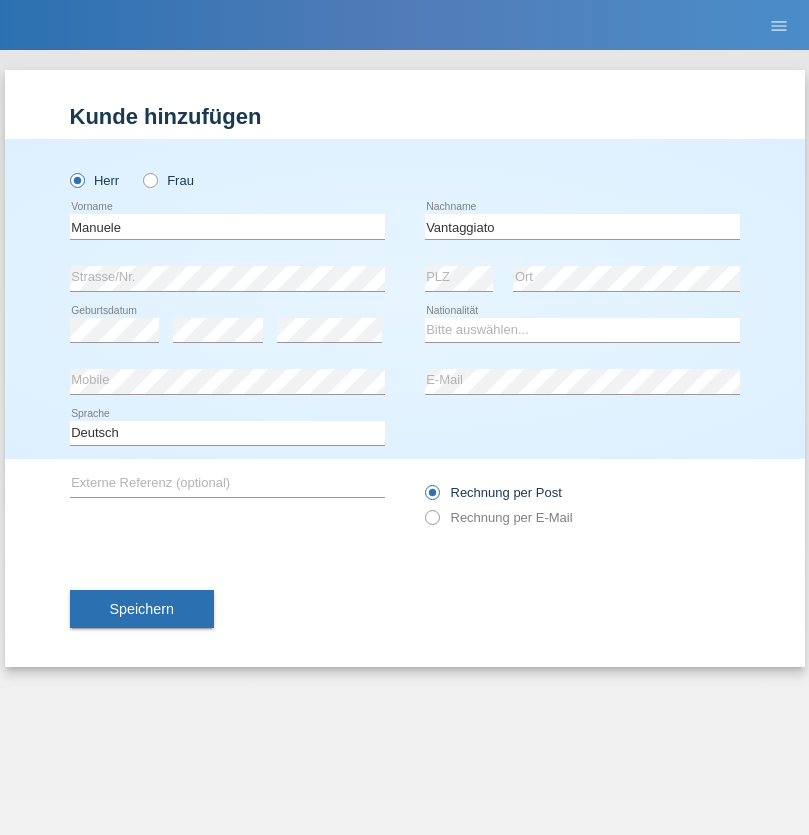 scroll, scrollTop: 0, scrollLeft: 0, axis: both 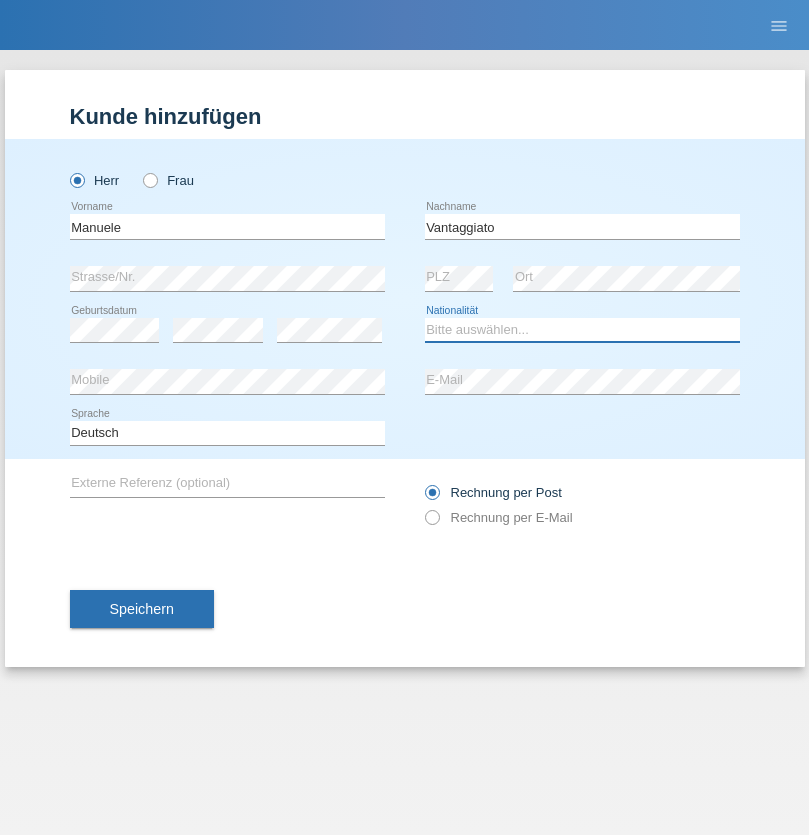 select on "IT" 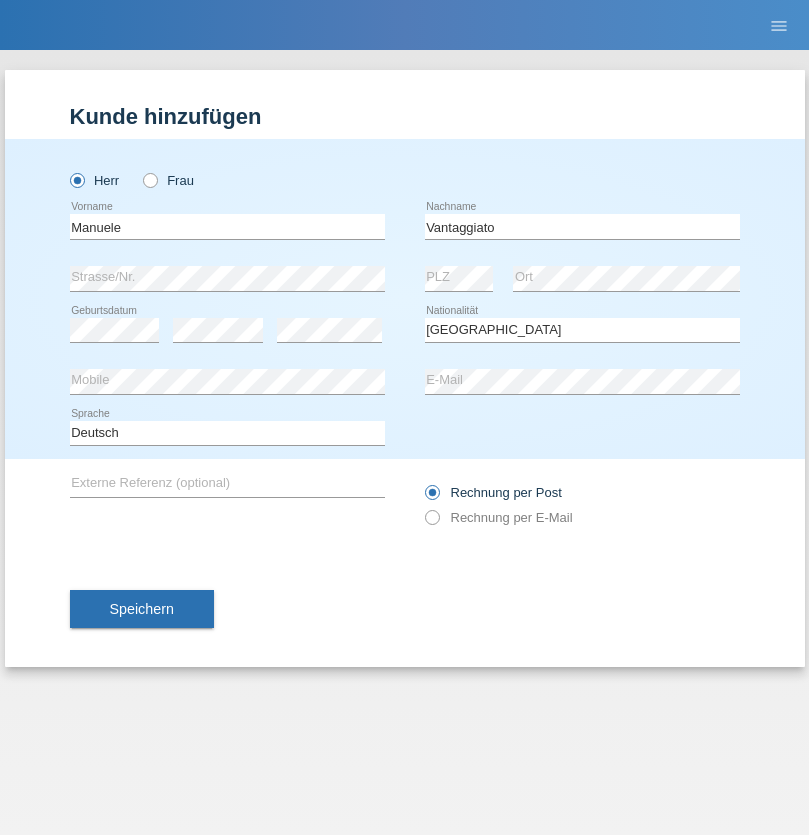 select on "C" 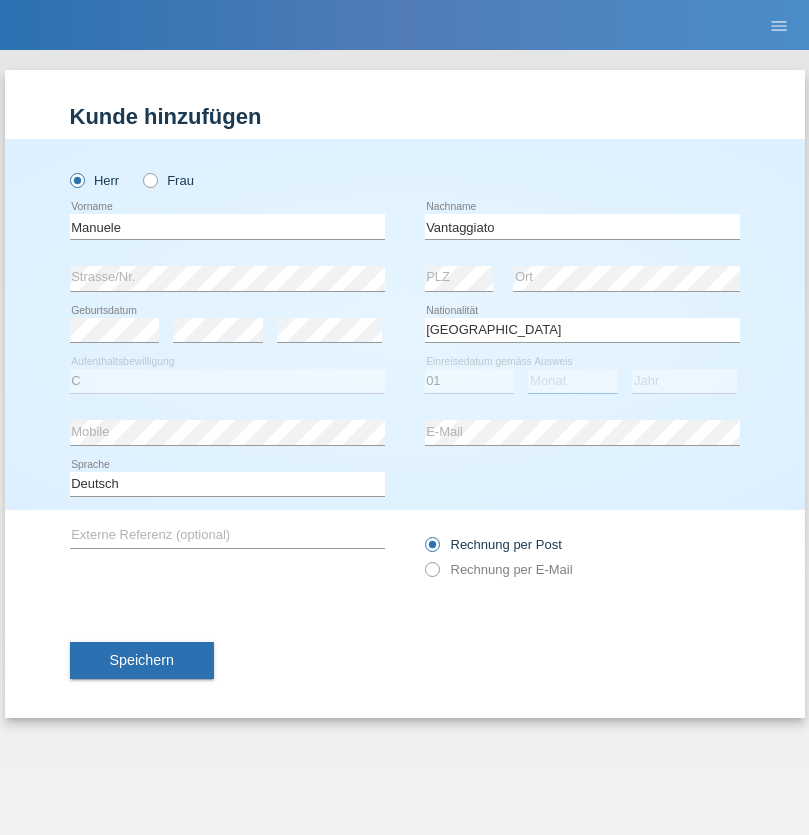 select on "11" 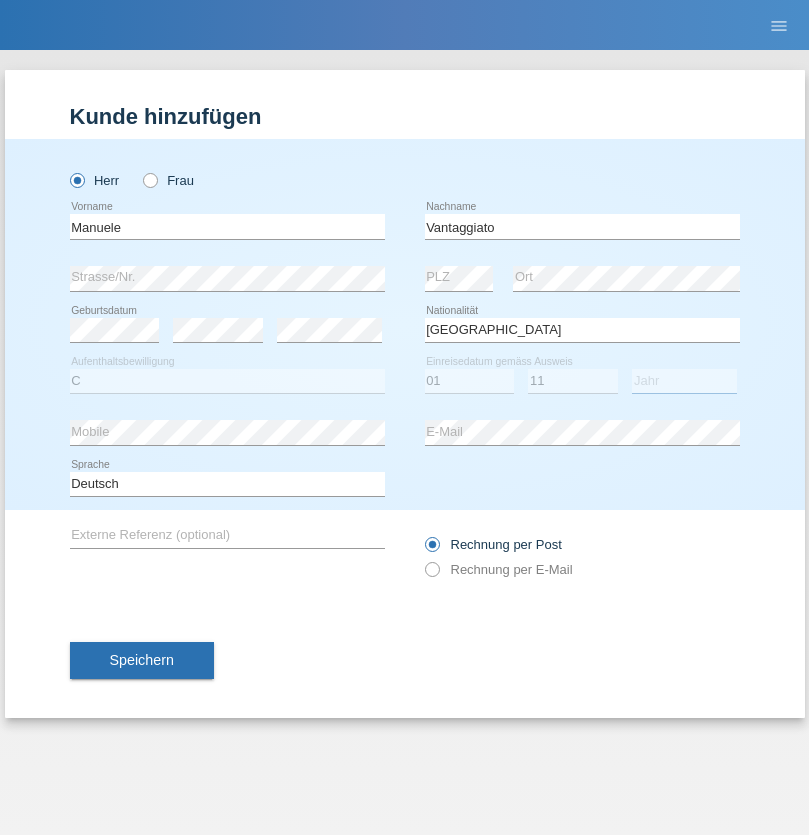 select on "2014" 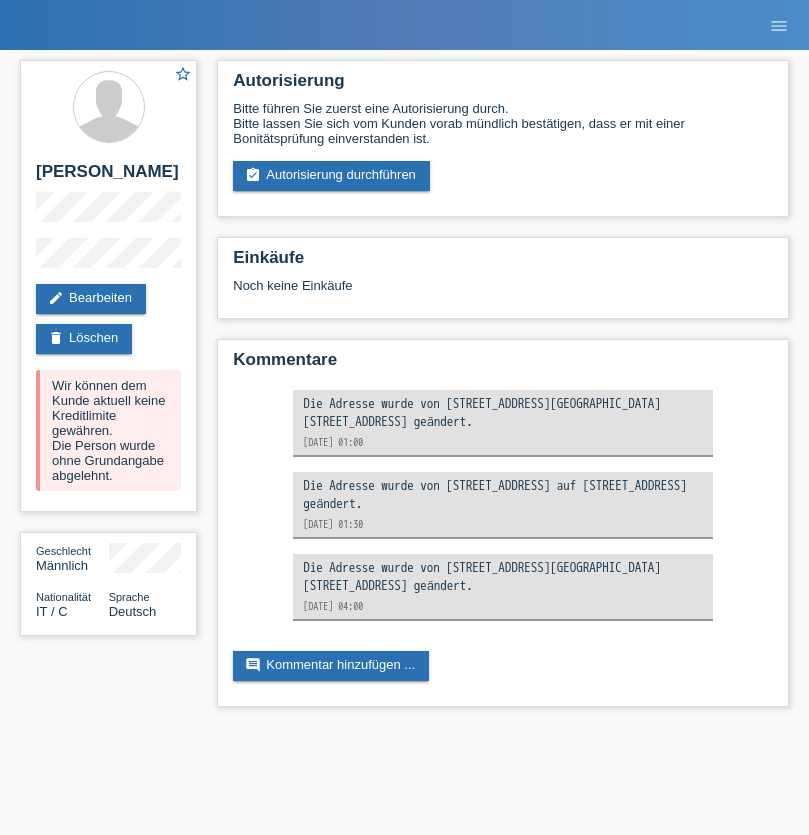 scroll, scrollTop: 0, scrollLeft: 0, axis: both 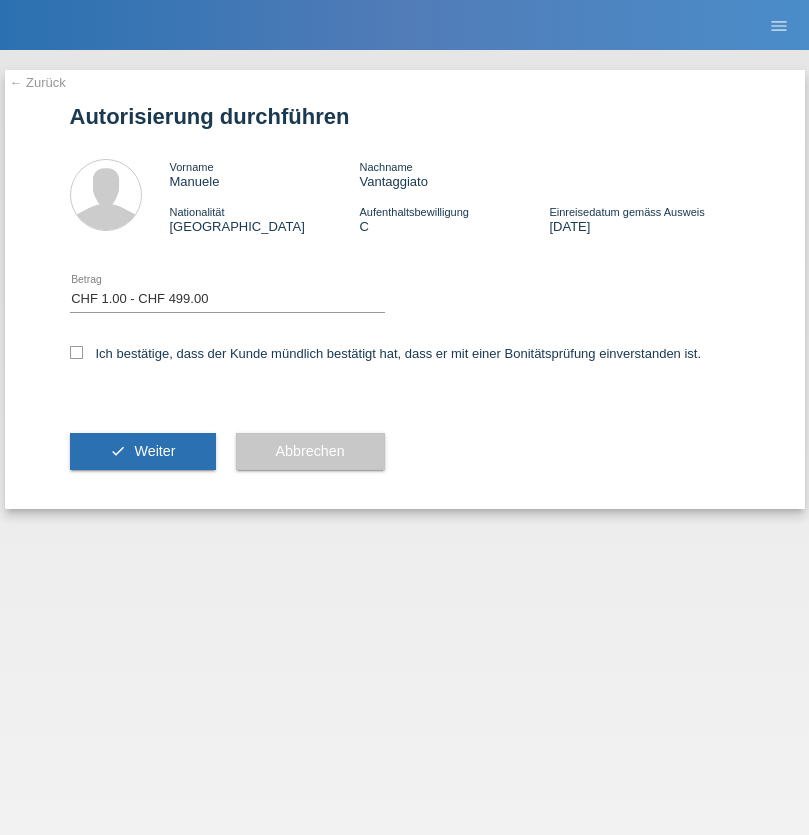 select on "1" 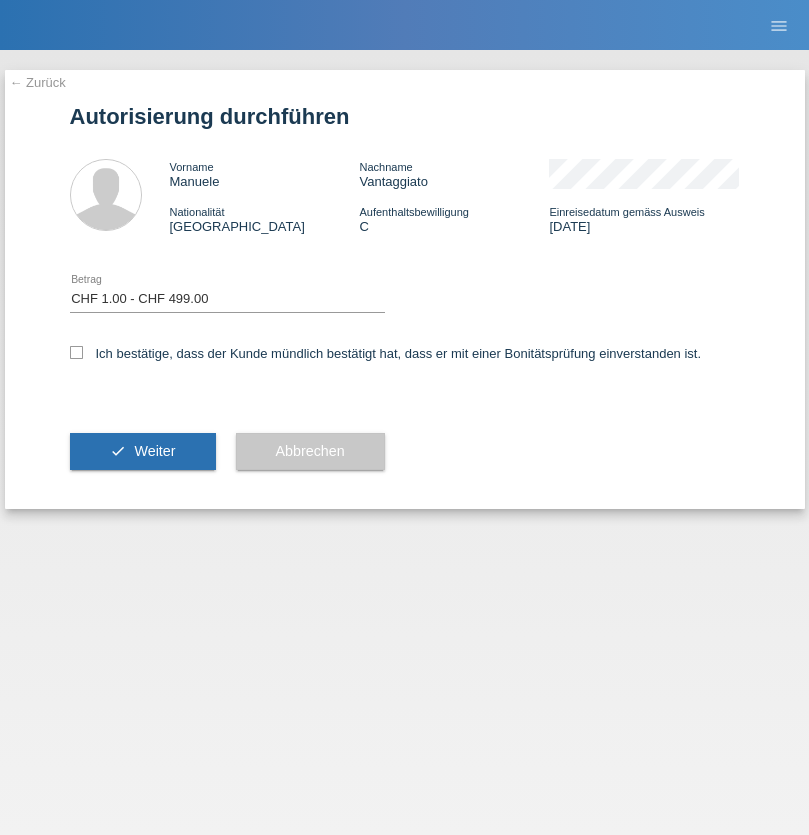 checkbox on "true" 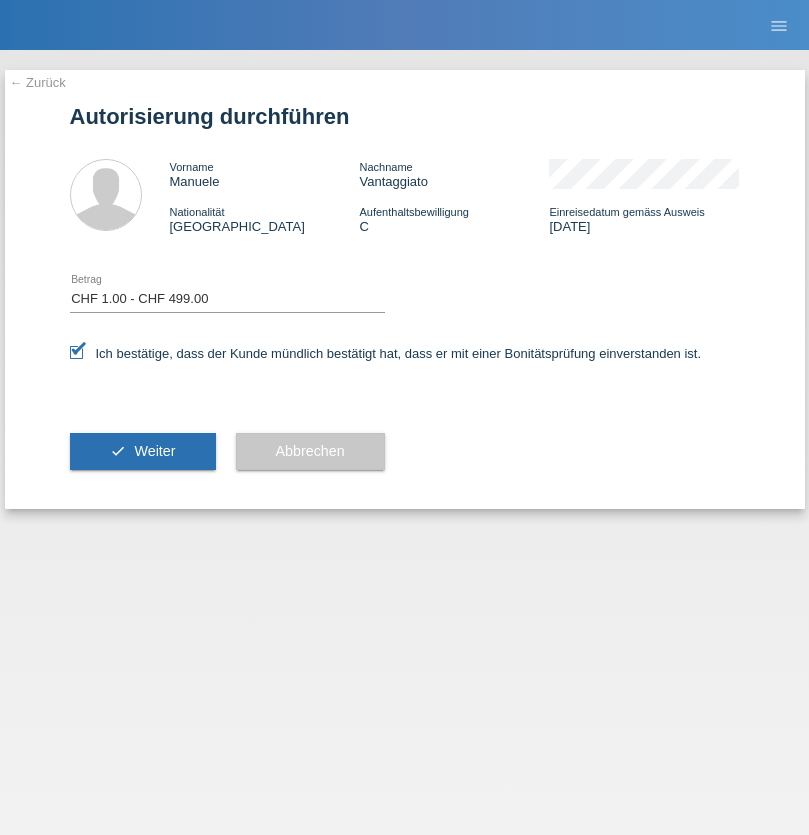 scroll, scrollTop: 0, scrollLeft: 0, axis: both 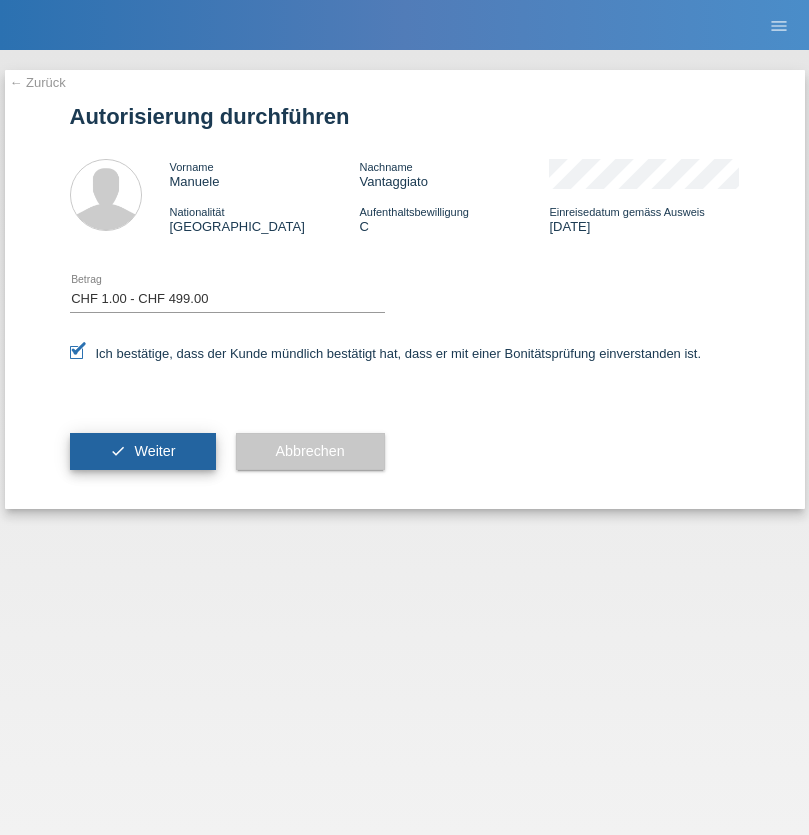 click on "Weiter" at bounding box center [154, 451] 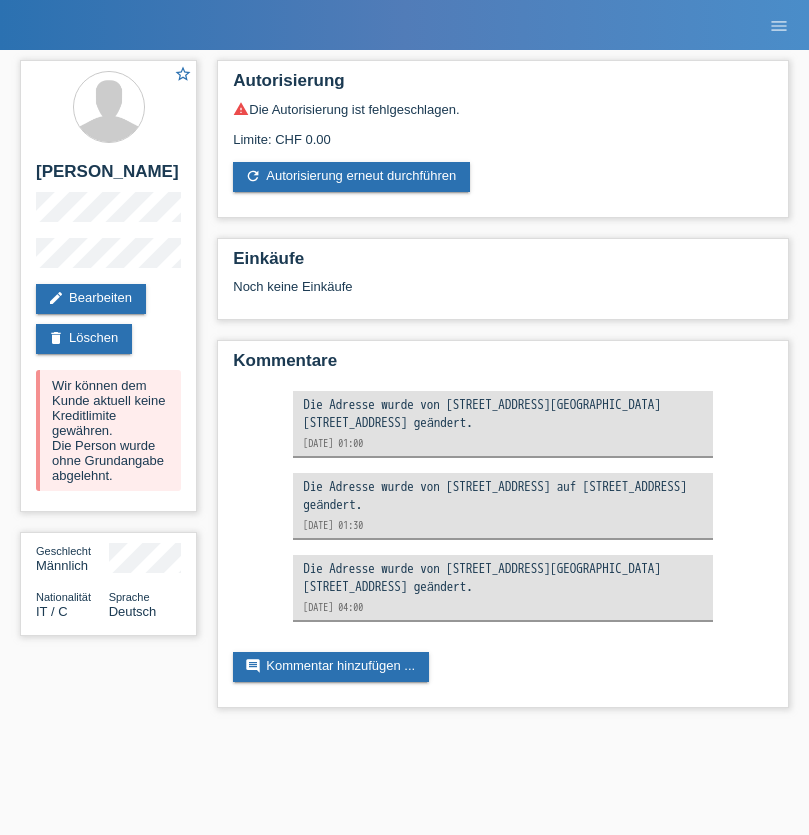 scroll, scrollTop: 0, scrollLeft: 0, axis: both 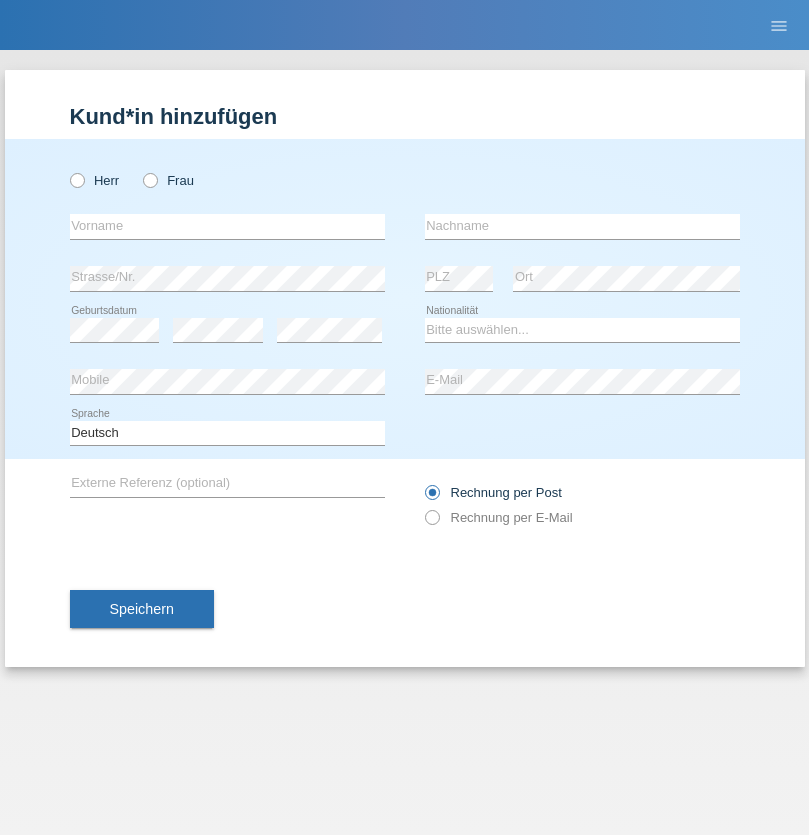 radio on "true" 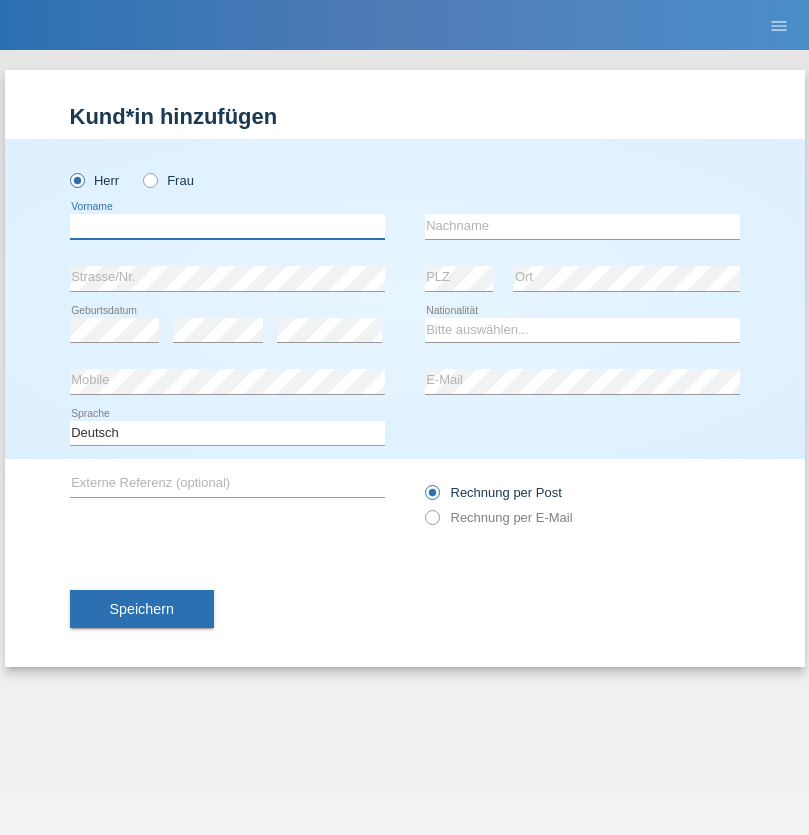 click at bounding box center [227, 226] 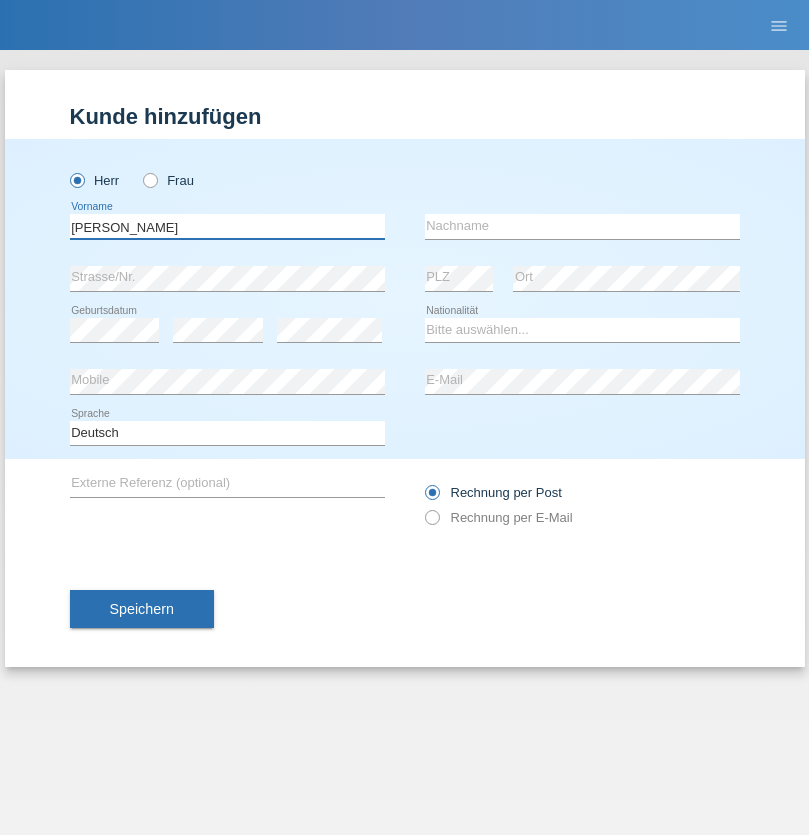 type on "[PERSON_NAME]" 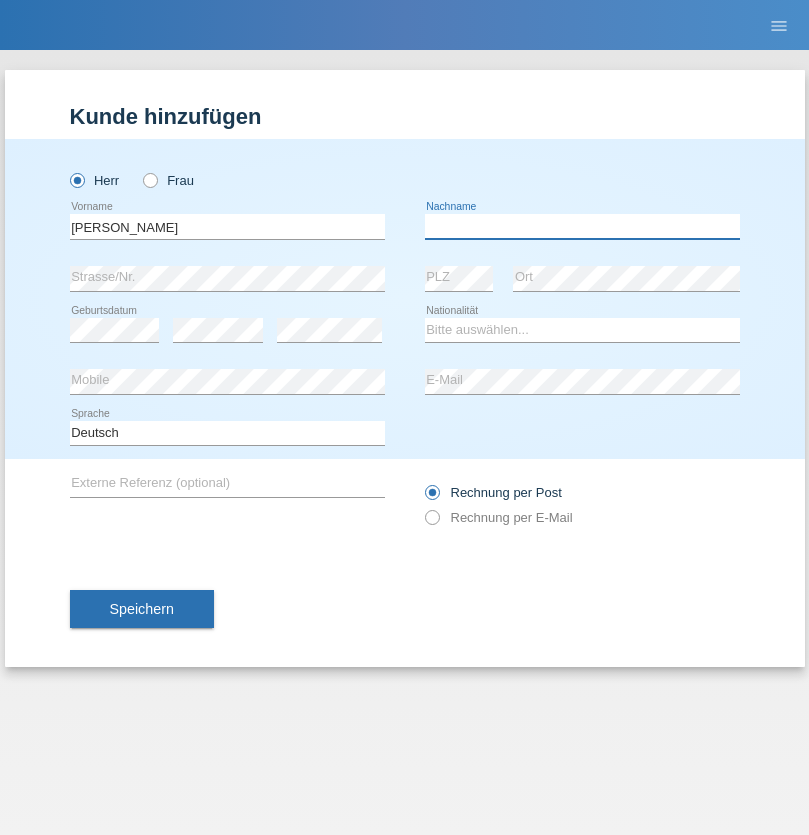 click at bounding box center [582, 226] 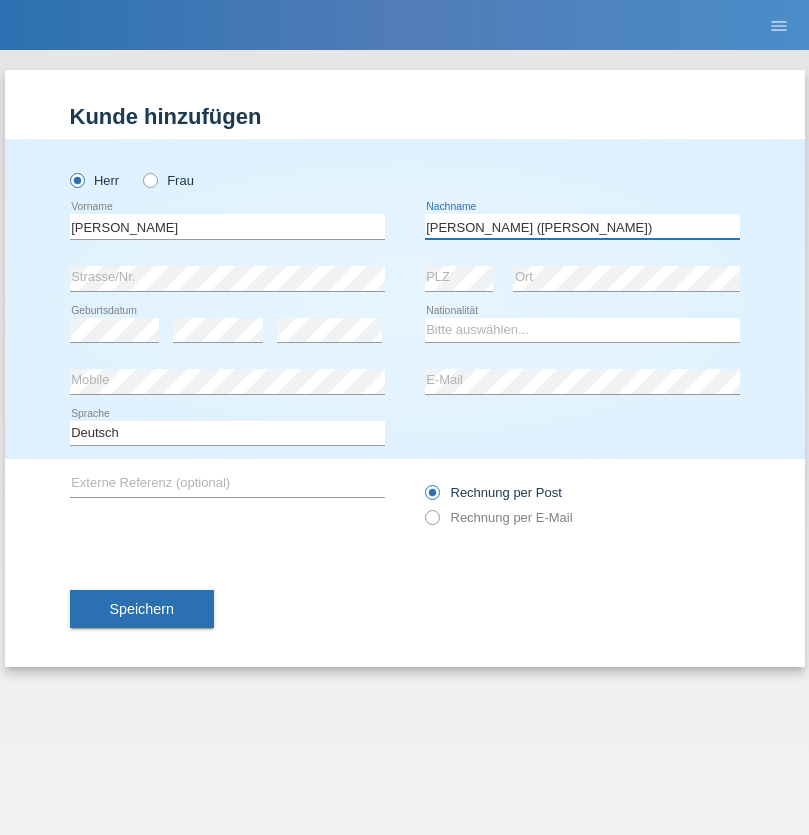 type on "[PERSON_NAME] ([PERSON_NAME])" 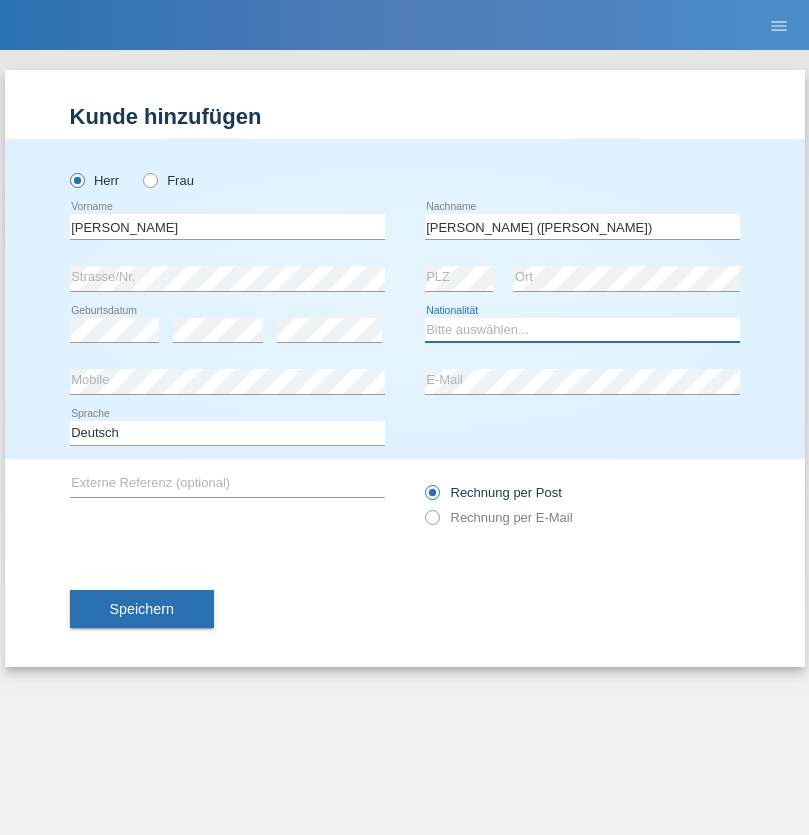 select on "BR" 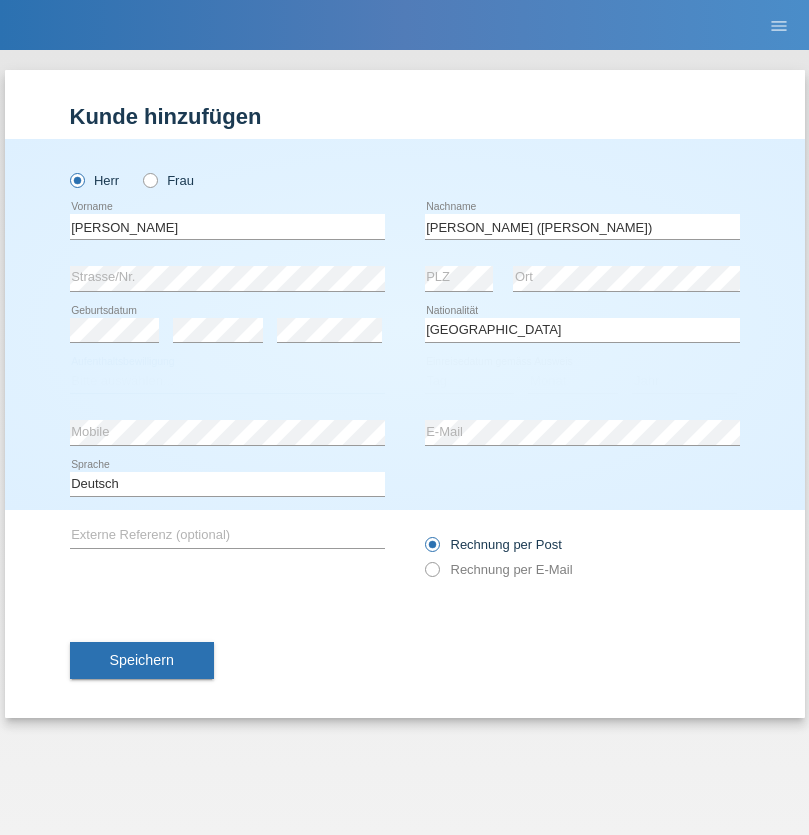 select on "C" 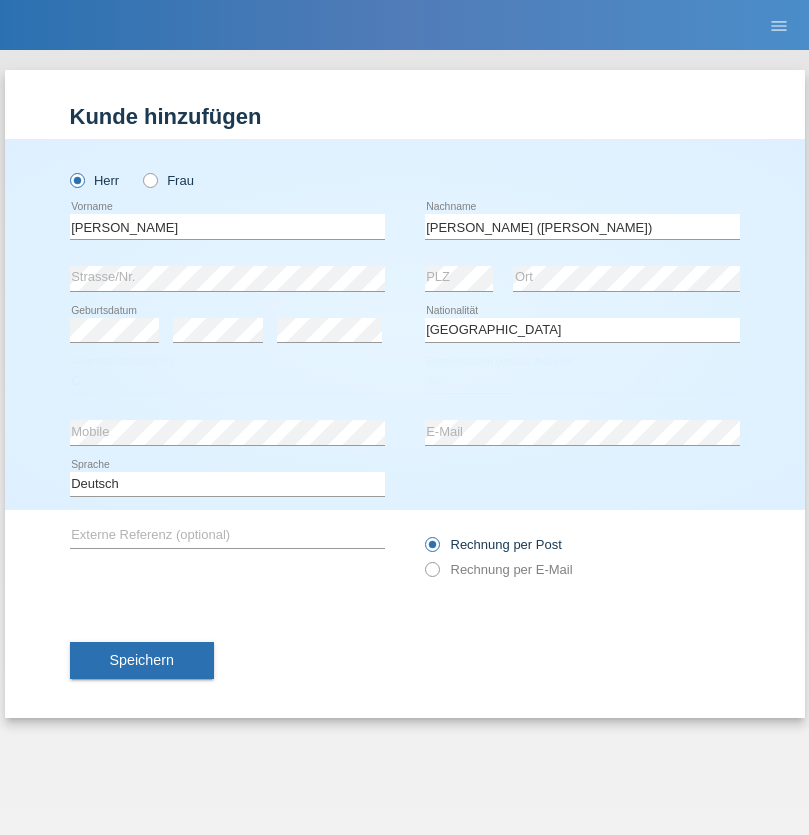 select on "26" 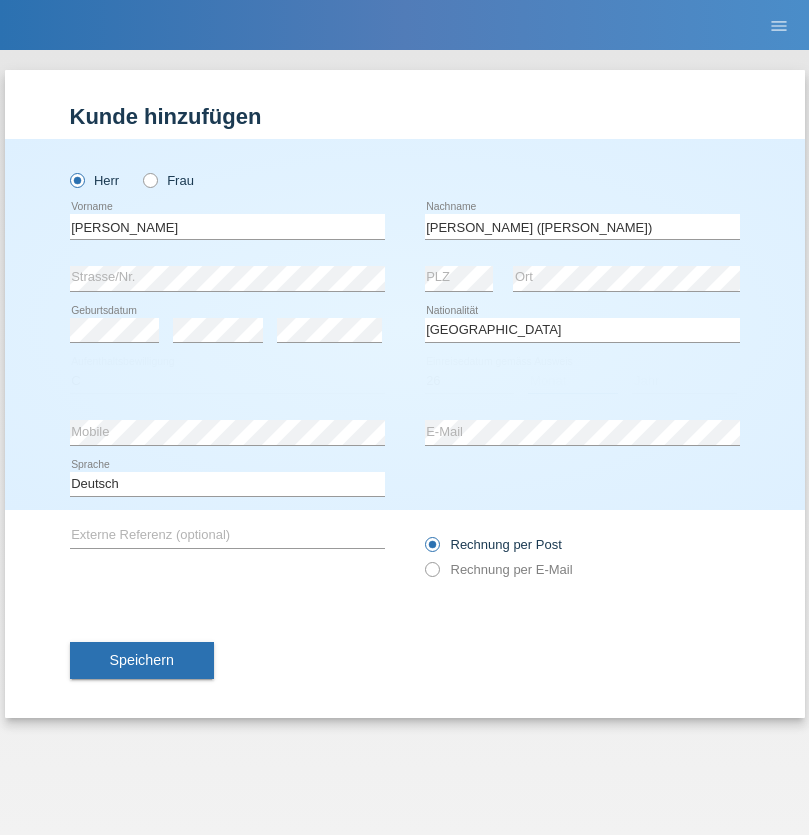 select on "01" 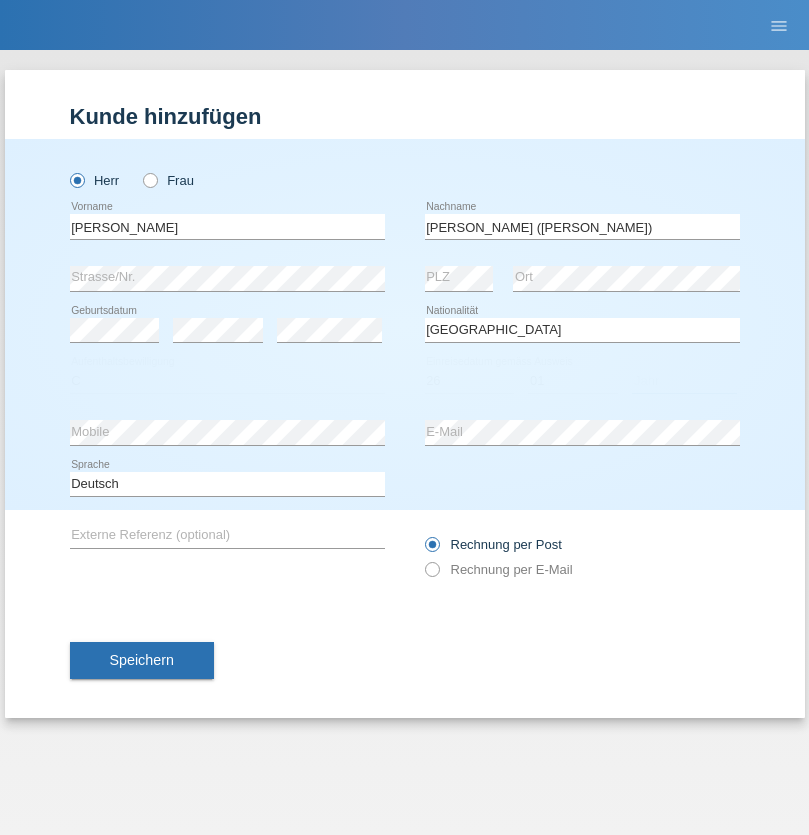 select on "2021" 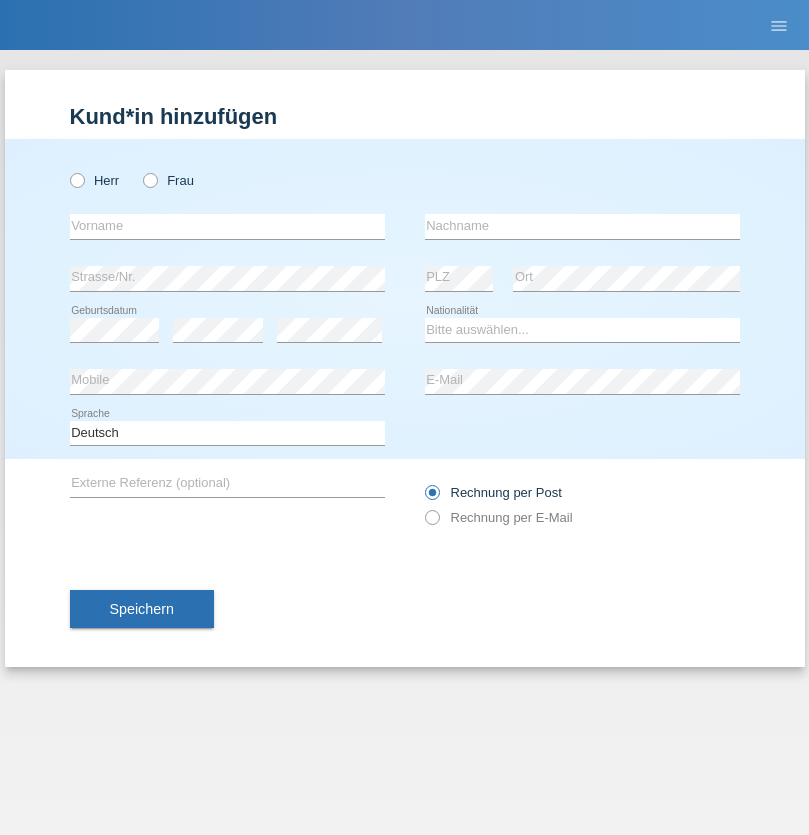 scroll, scrollTop: 0, scrollLeft: 0, axis: both 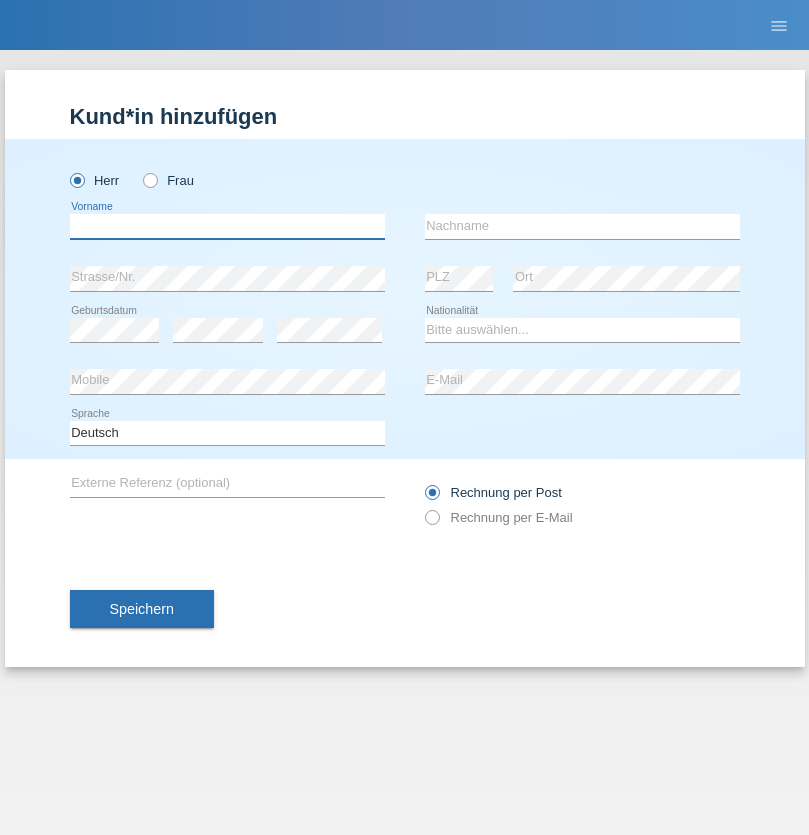 click at bounding box center [227, 226] 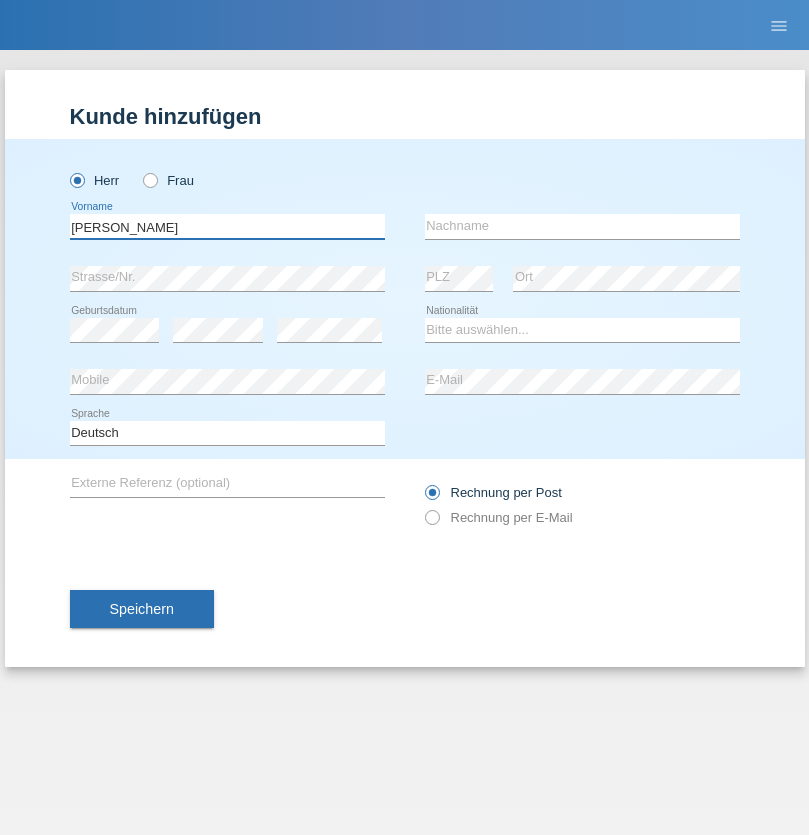 type on "Viktor" 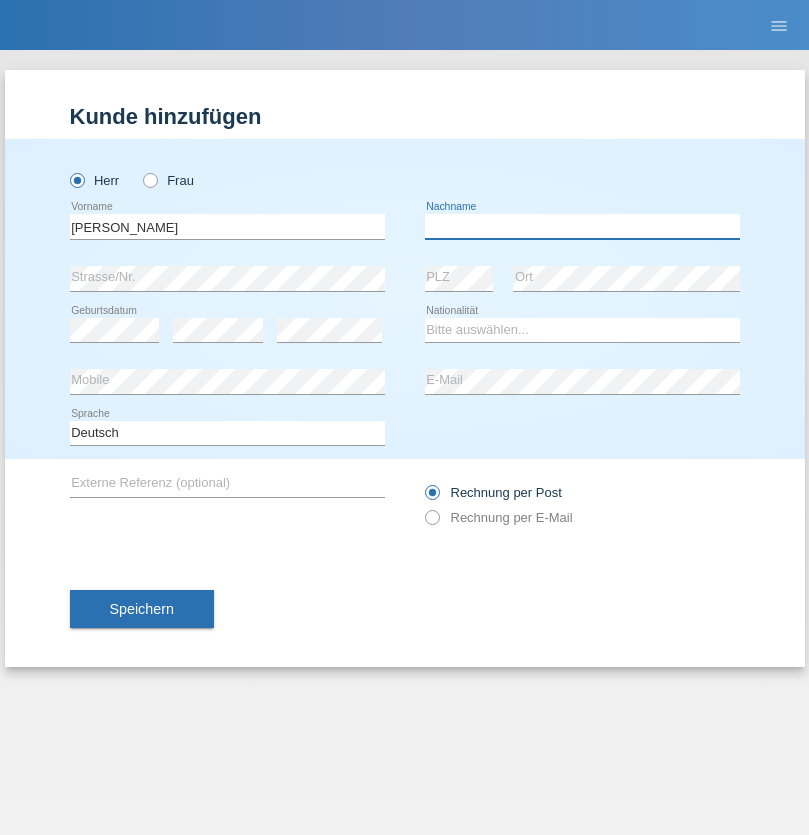 click at bounding box center (582, 226) 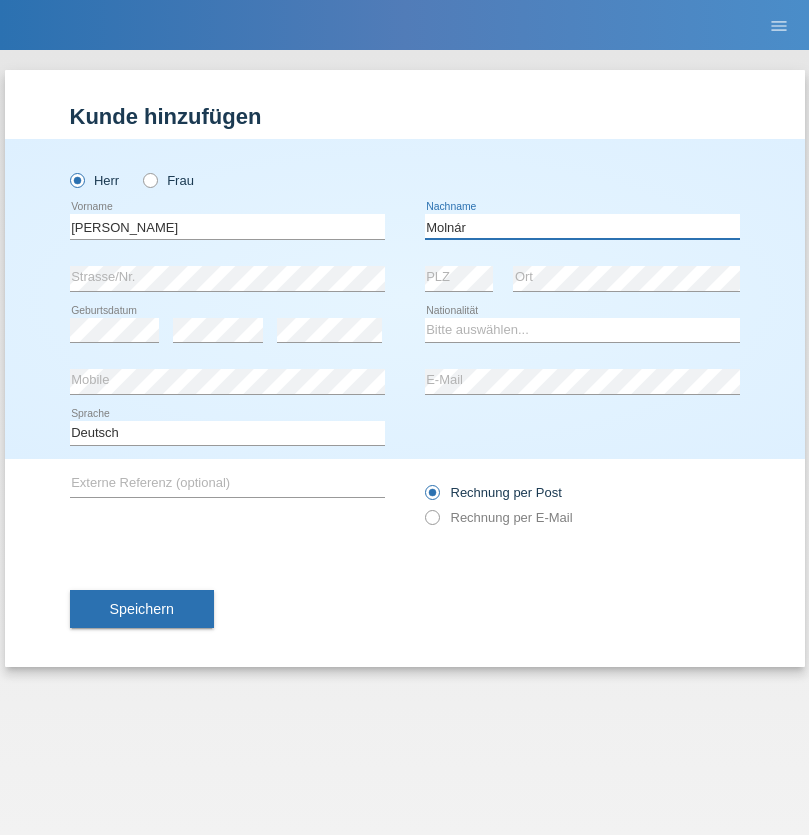 type on "Molnár" 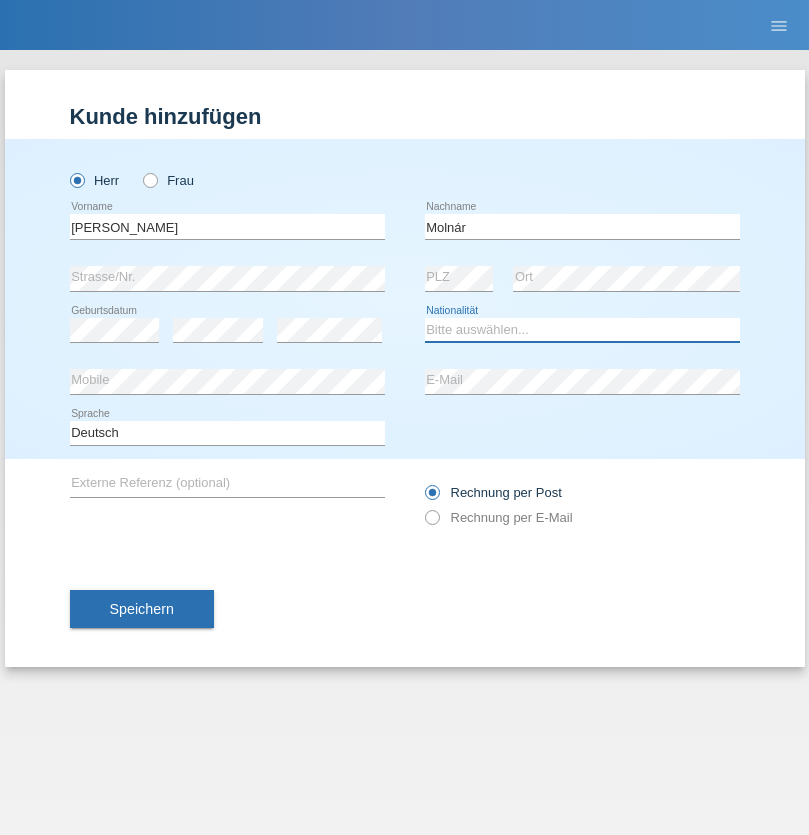 select on "HU" 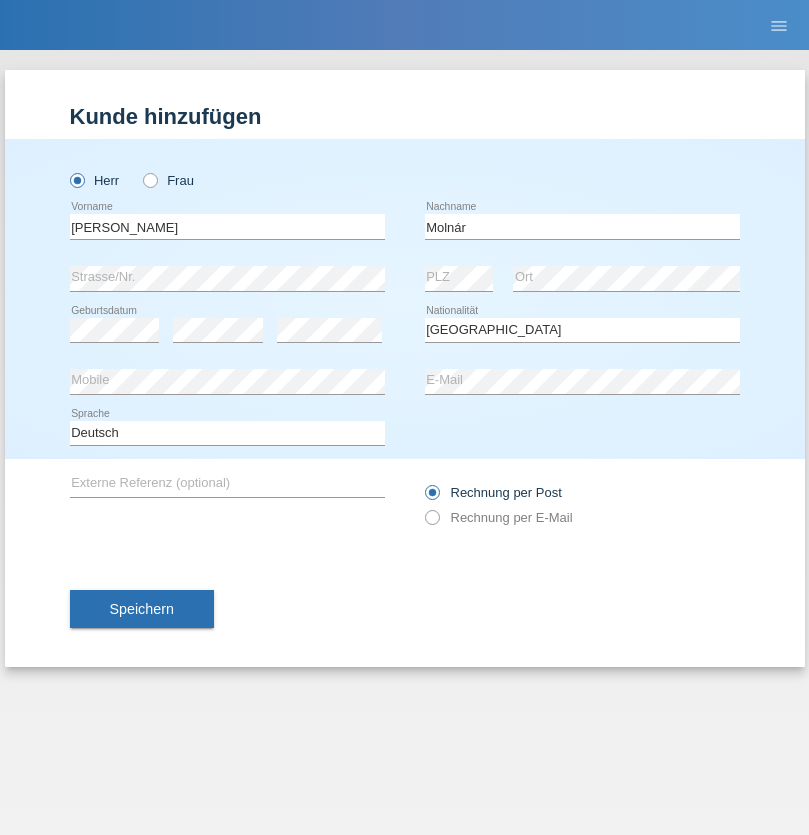 select on "C" 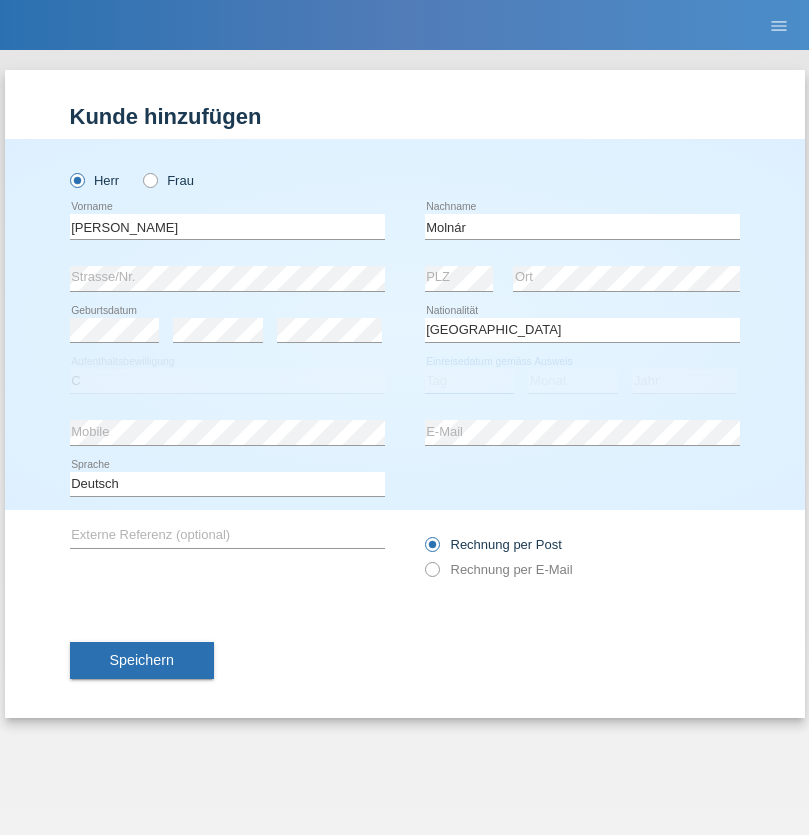 select on "14" 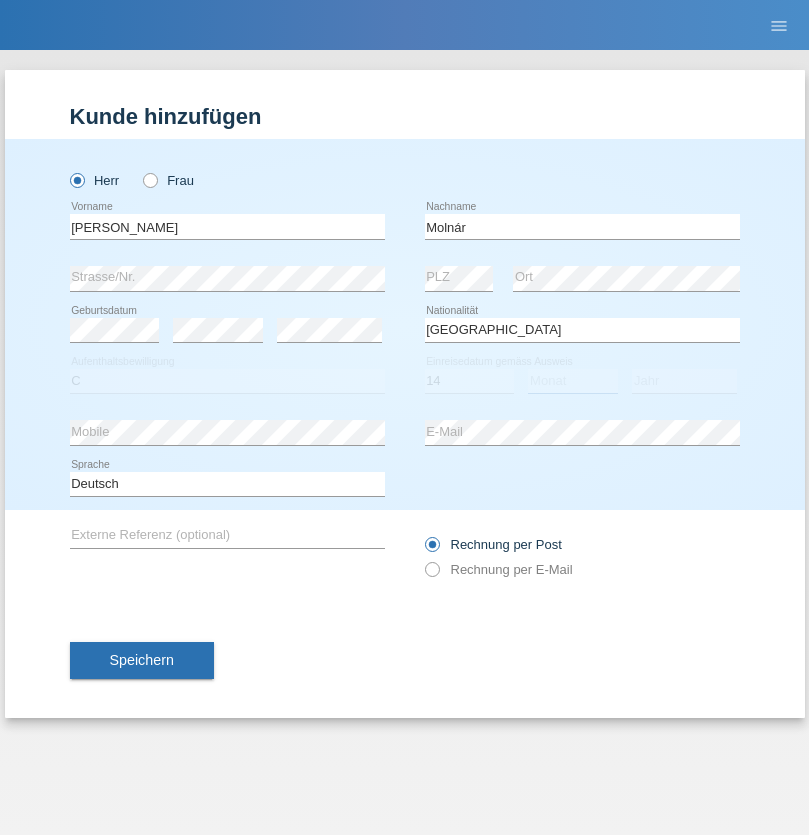 select on "03" 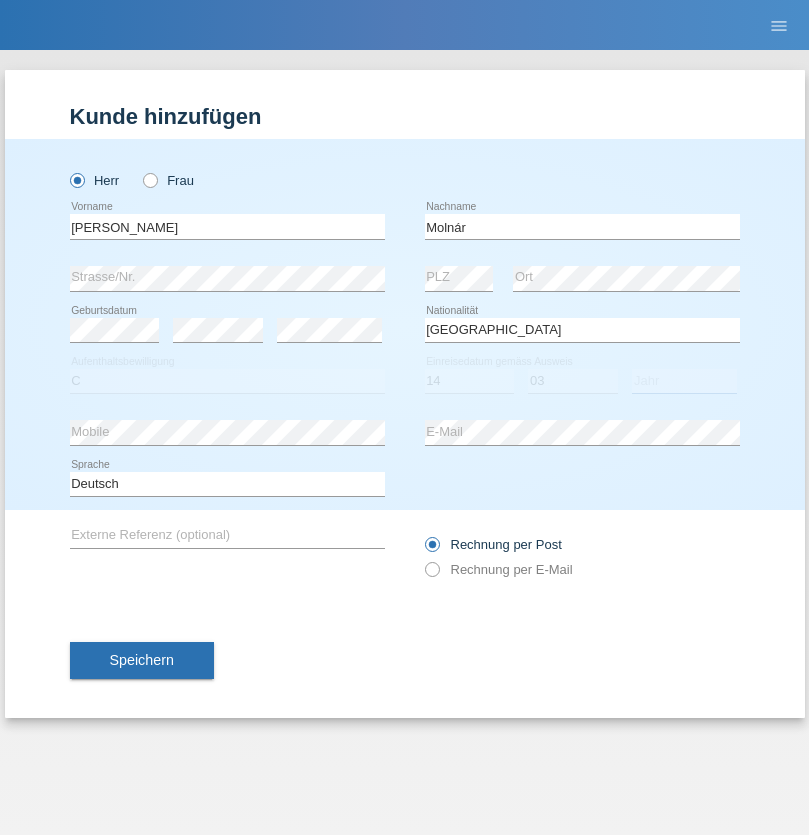 select on "2021" 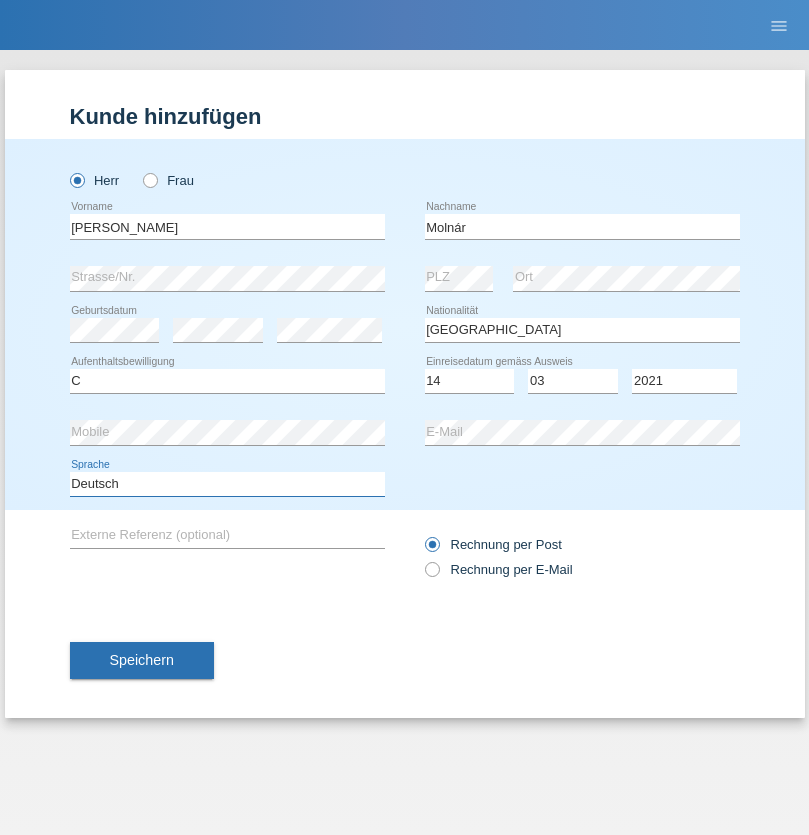 select on "en" 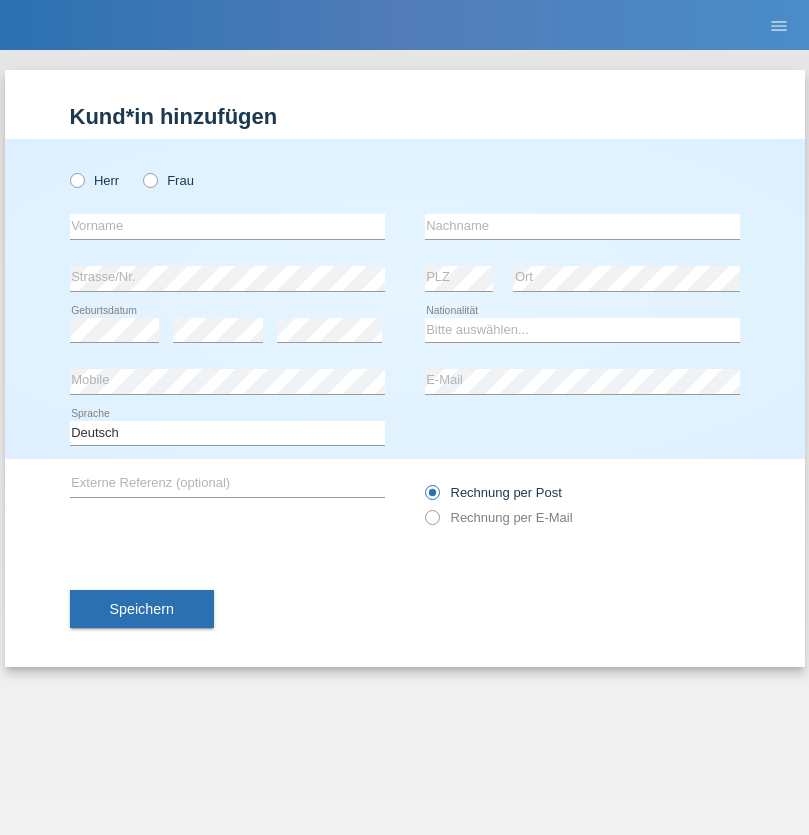 scroll, scrollTop: 0, scrollLeft: 0, axis: both 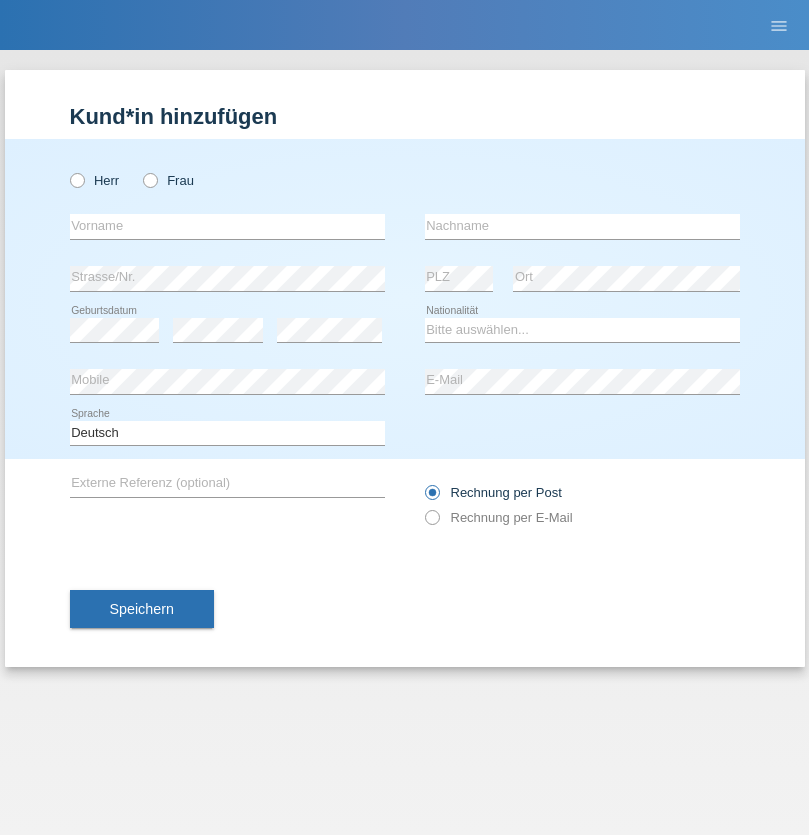 radio on "true" 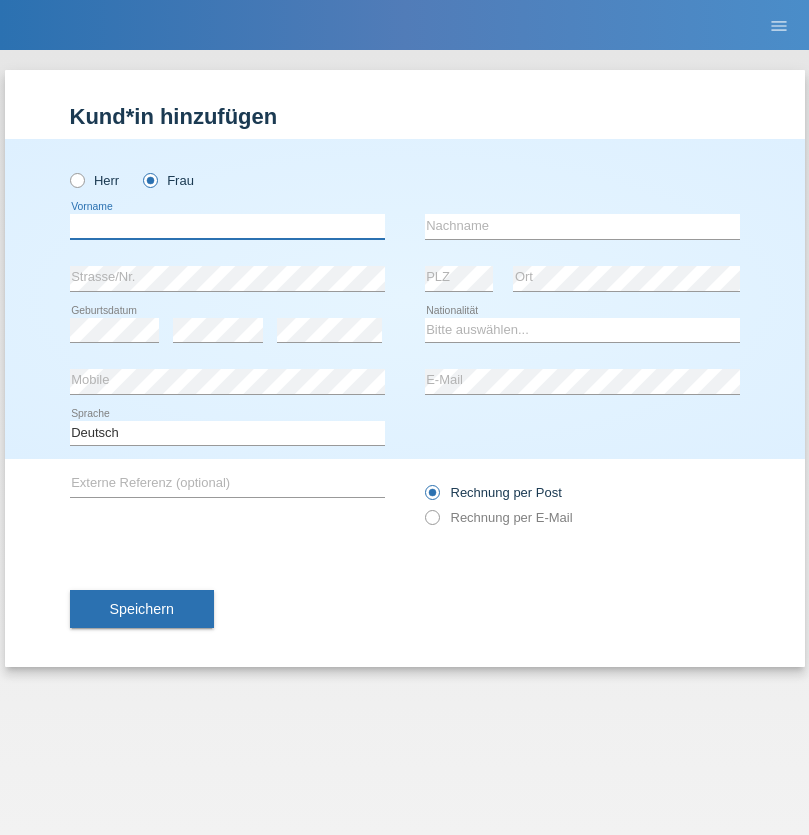 click at bounding box center (227, 226) 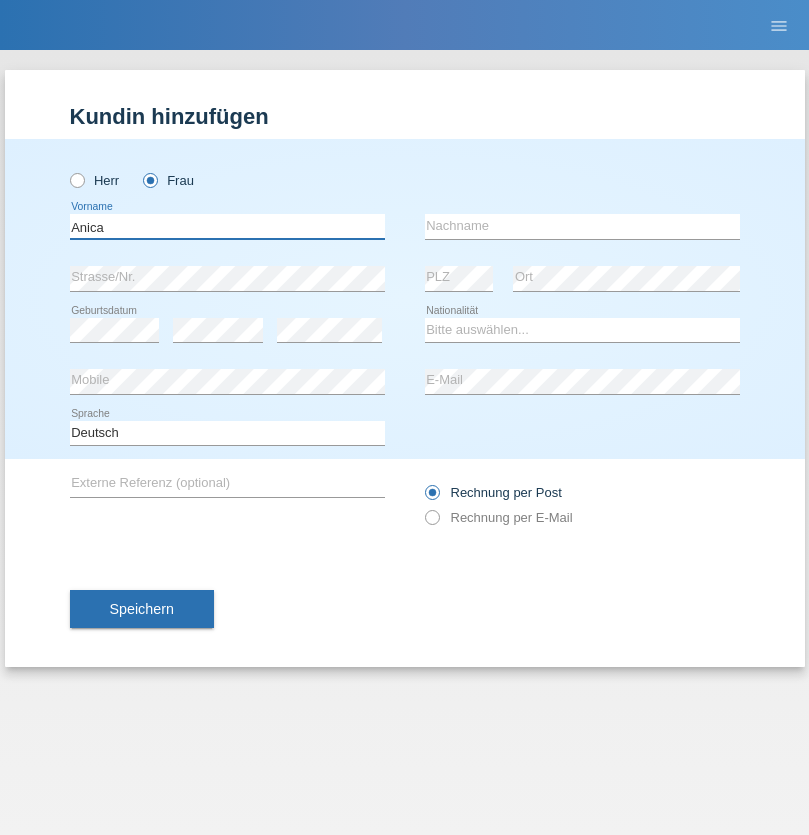 type on "Anica" 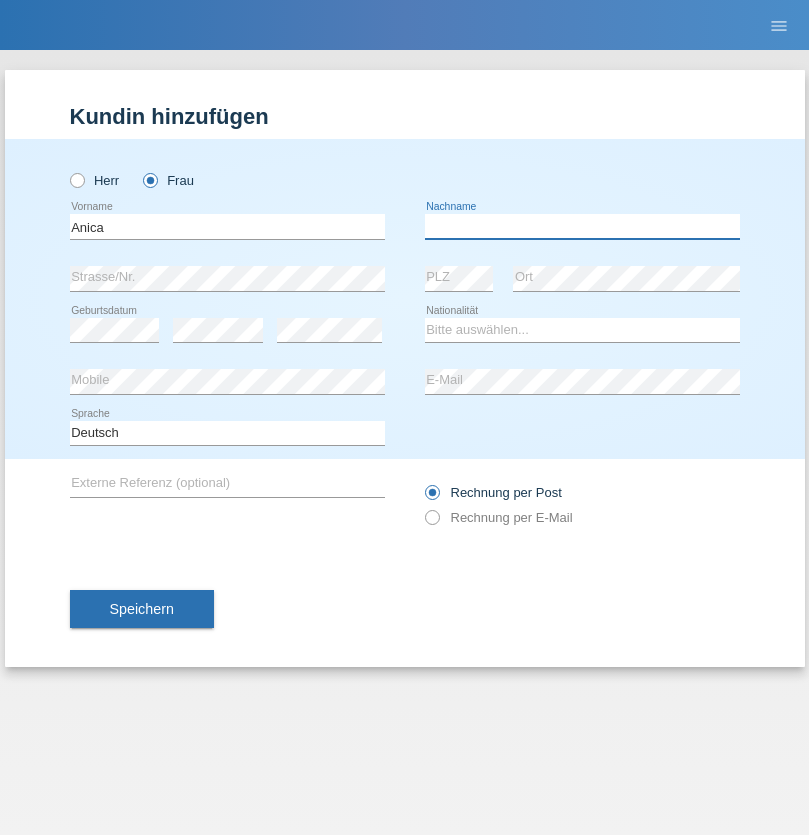 click at bounding box center [582, 226] 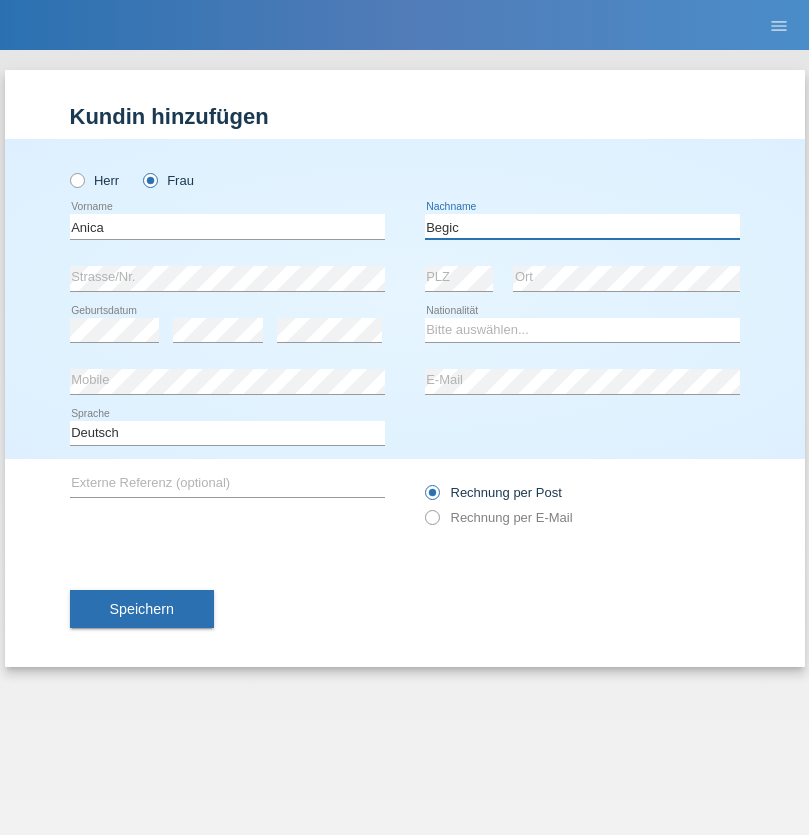type on "Begic" 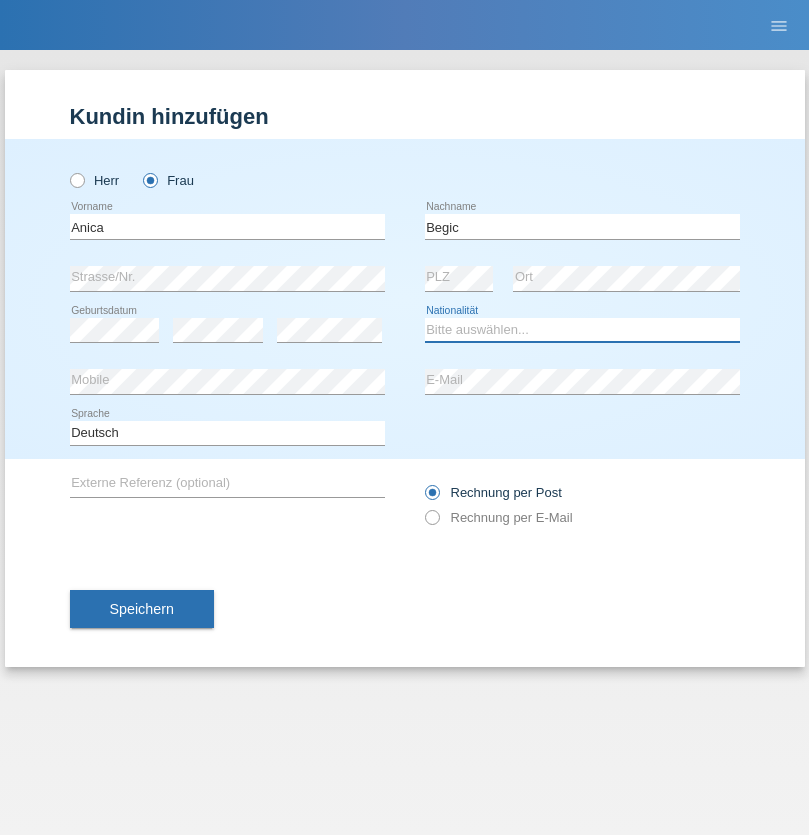 select on "CH" 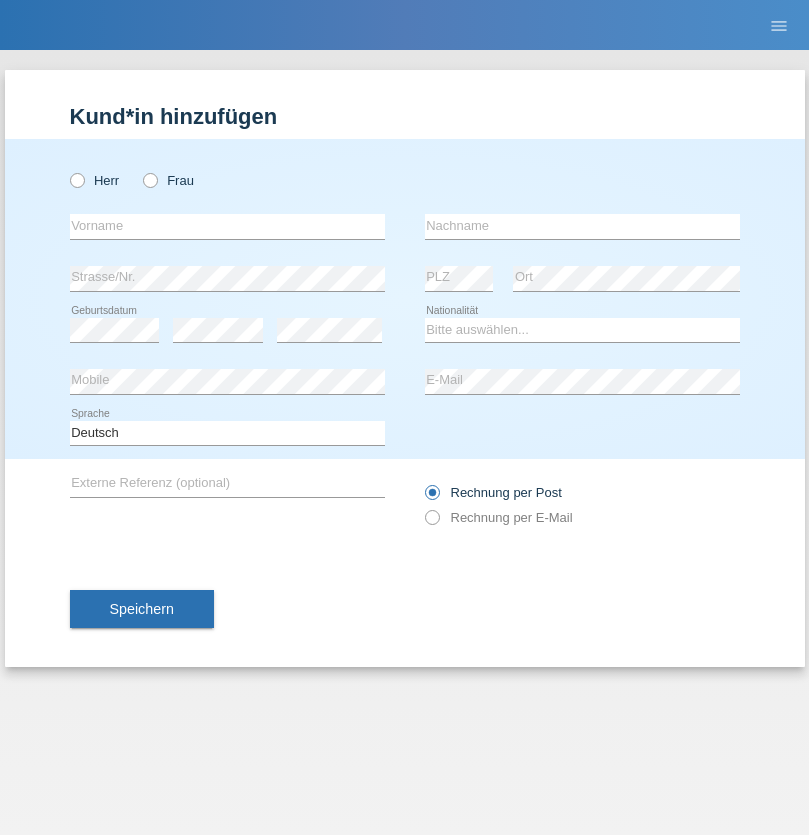 scroll, scrollTop: 0, scrollLeft: 0, axis: both 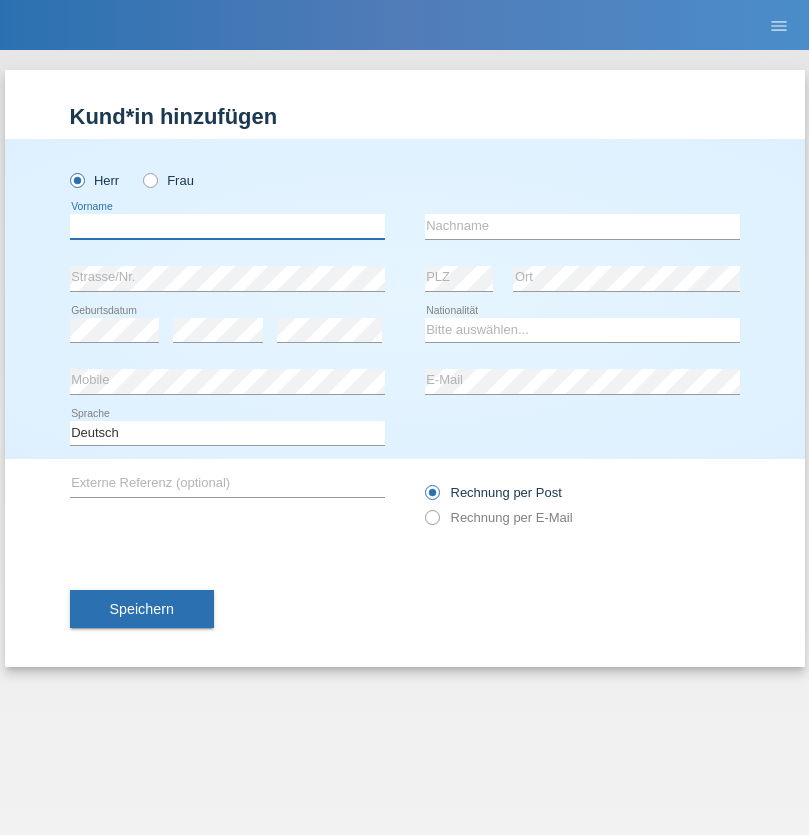 click at bounding box center [227, 226] 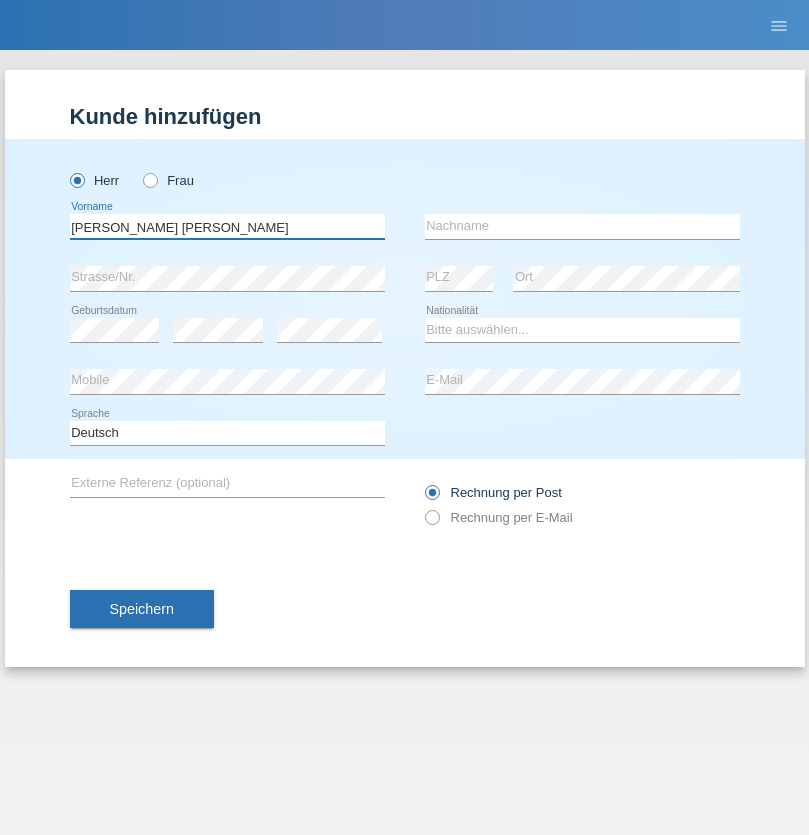 type on "Pereira de oliveira" 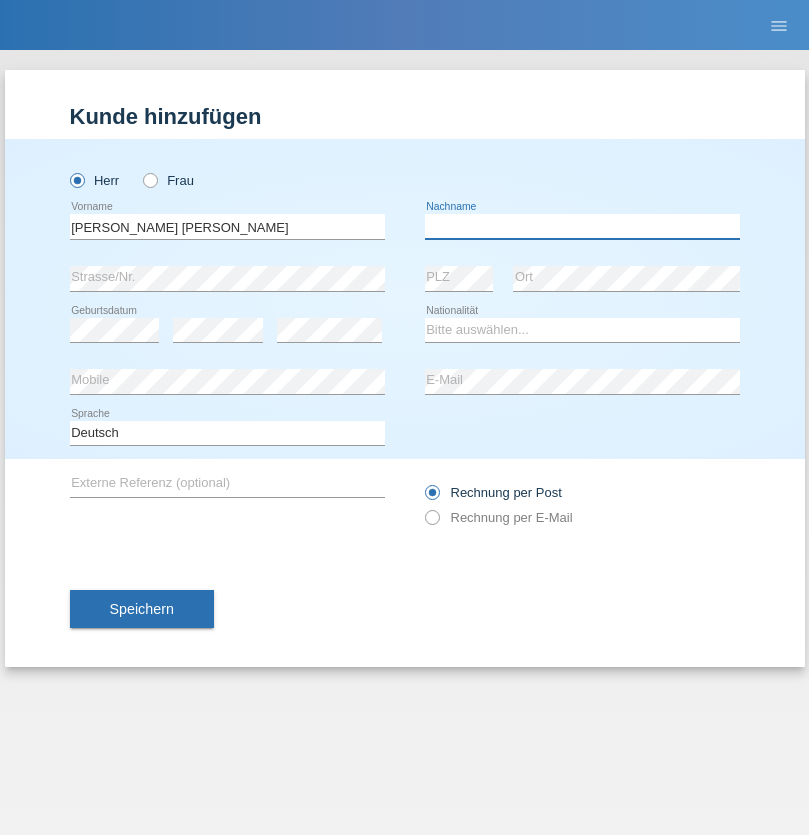 click at bounding box center [582, 226] 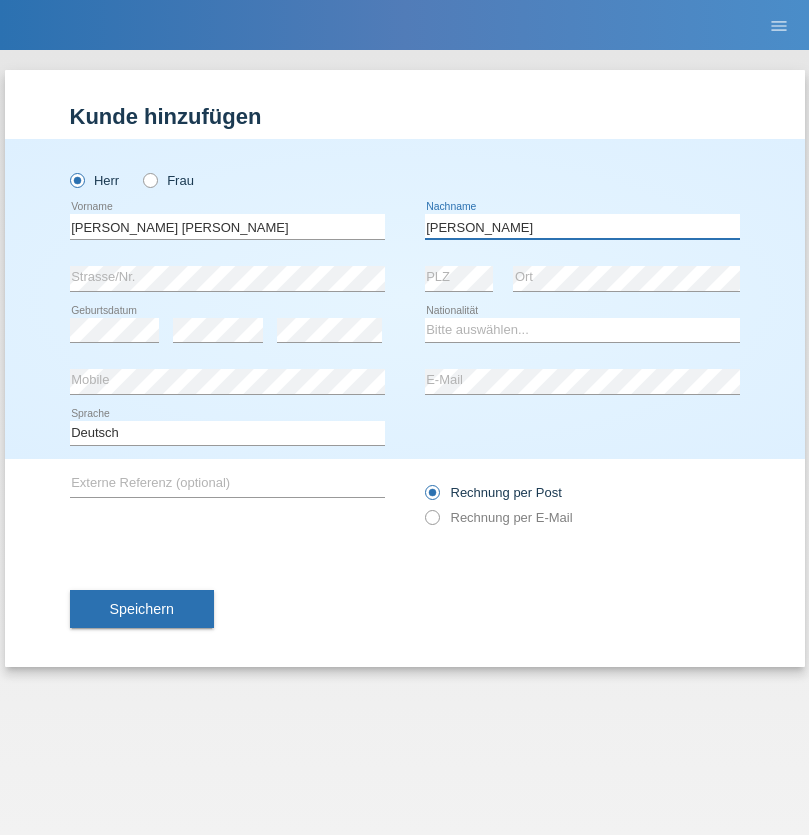 type on "Luis jose" 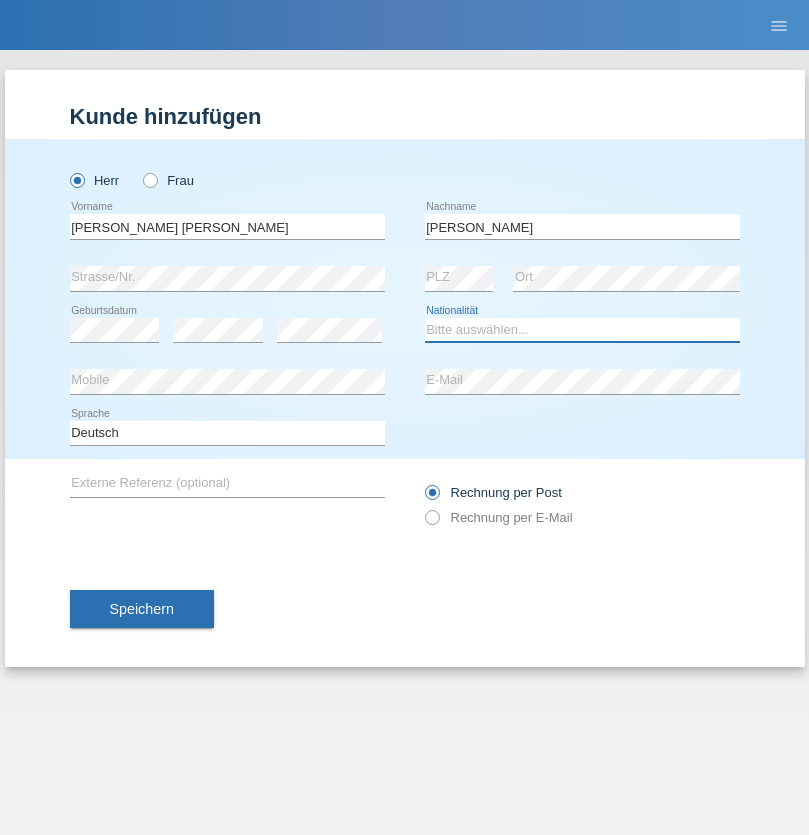 select on "CH" 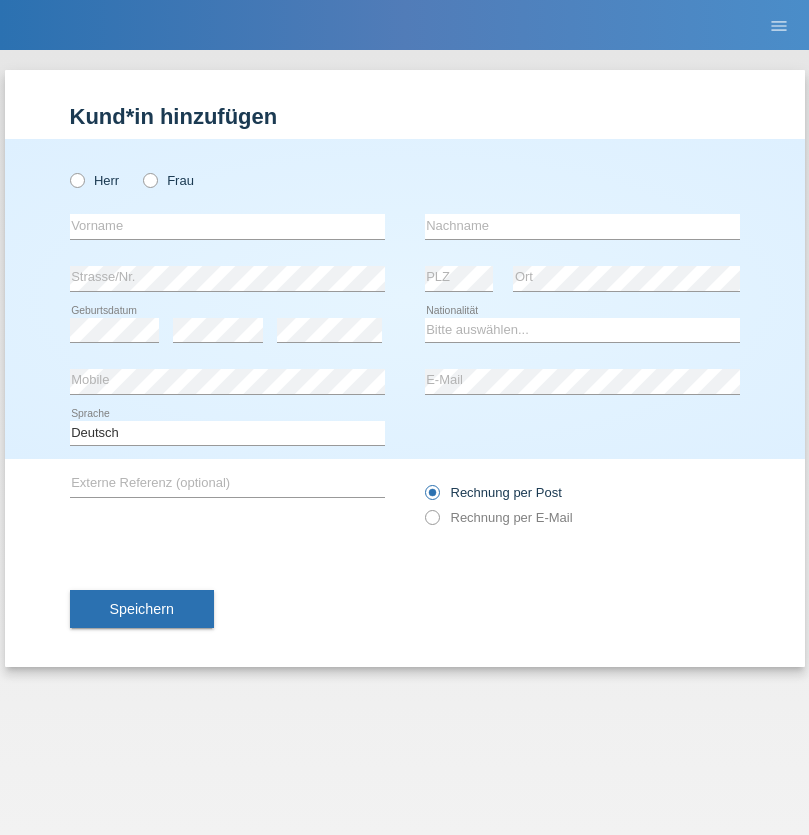 scroll, scrollTop: 0, scrollLeft: 0, axis: both 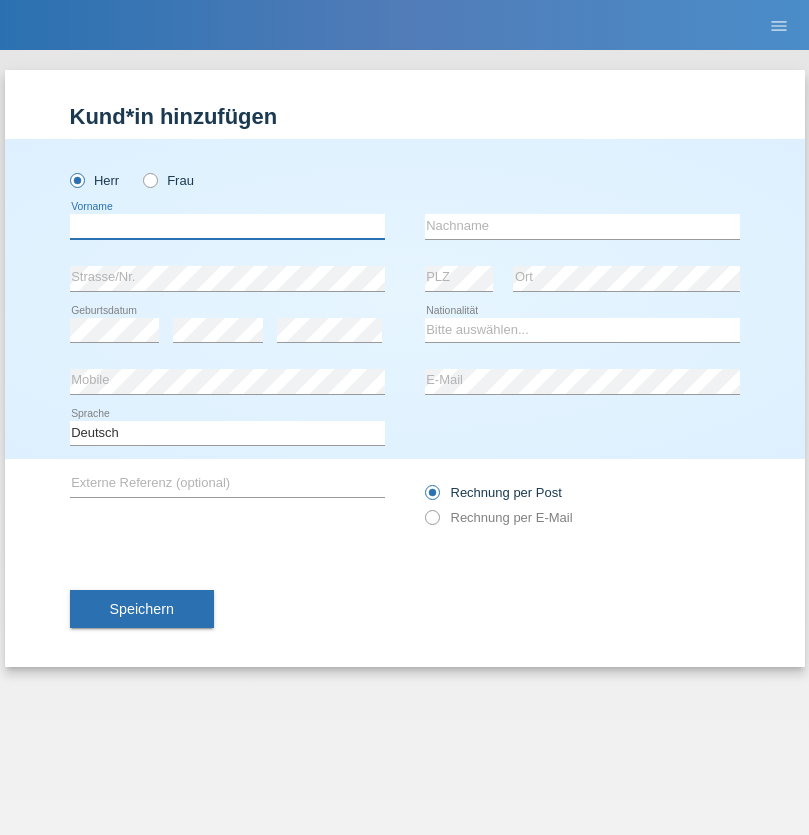 click at bounding box center [227, 226] 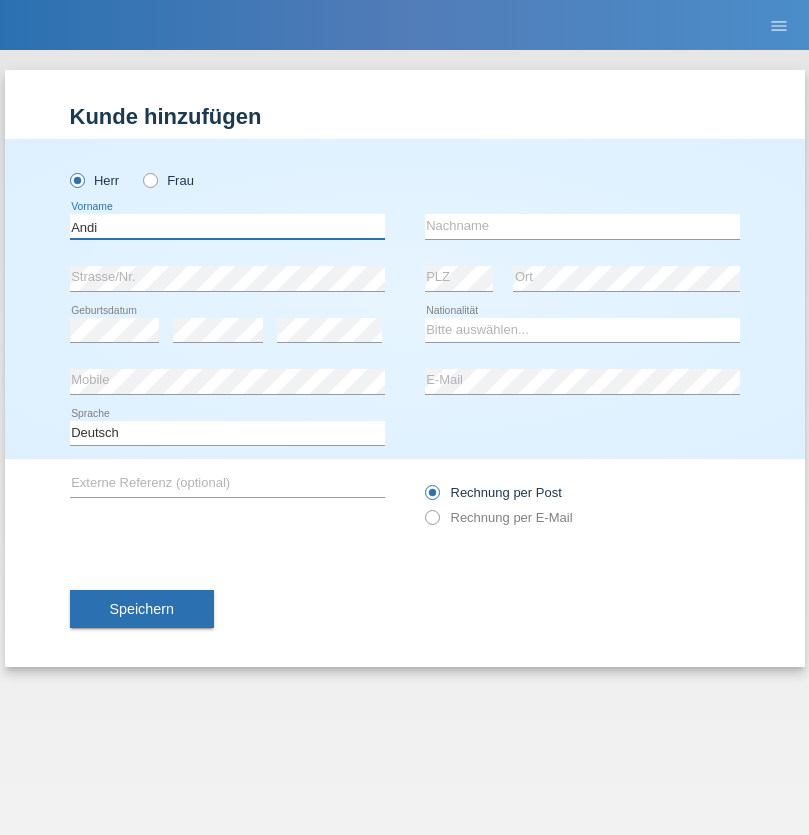 type on "Andi" 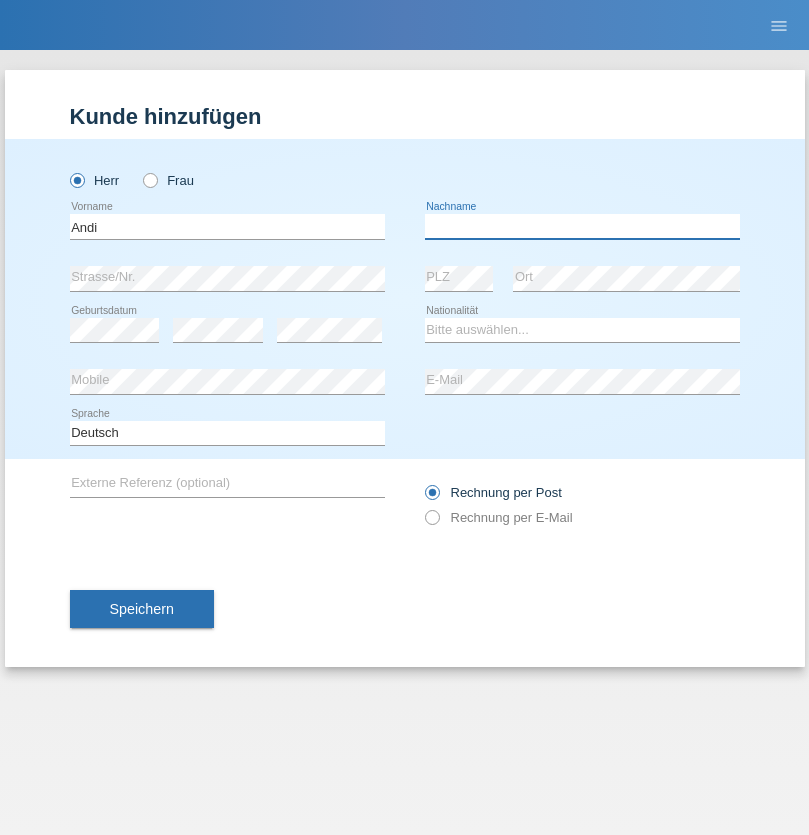 click at bounding box center (582, 226) 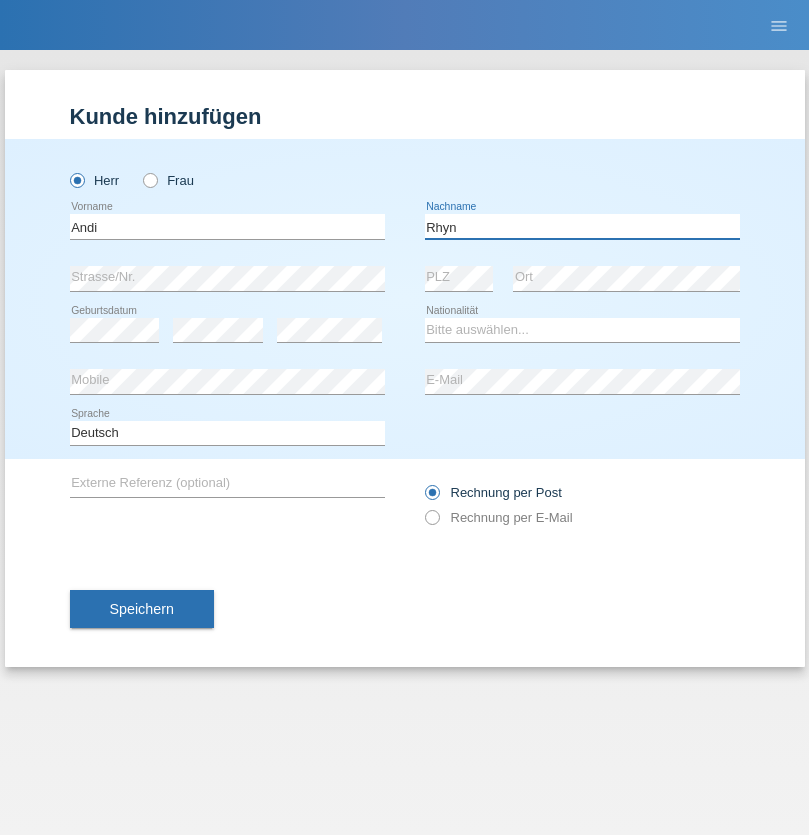 type on "Rhyn" 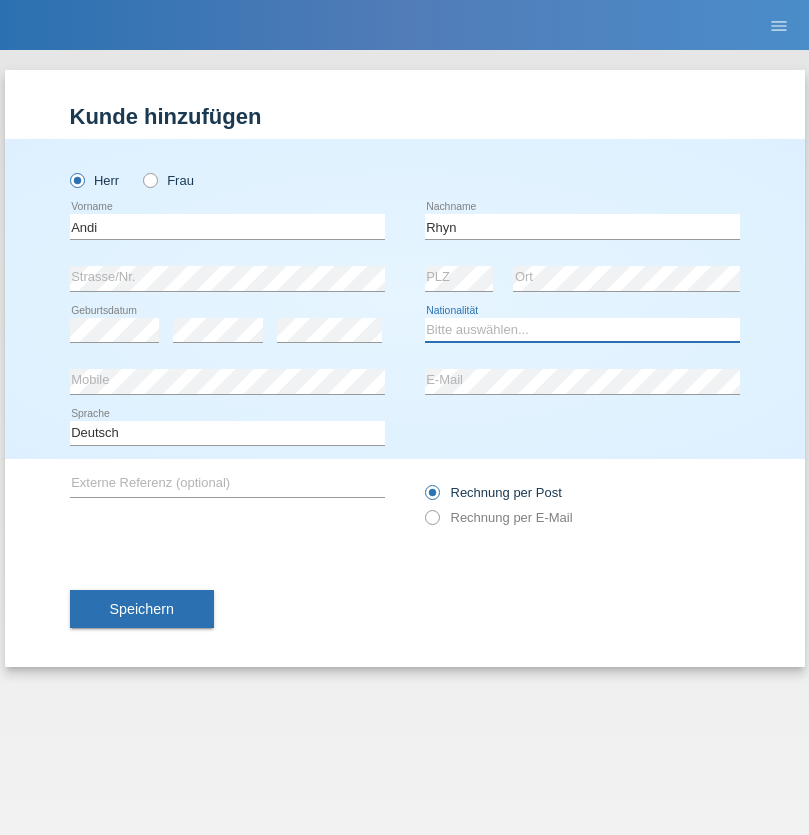 select on "CH" 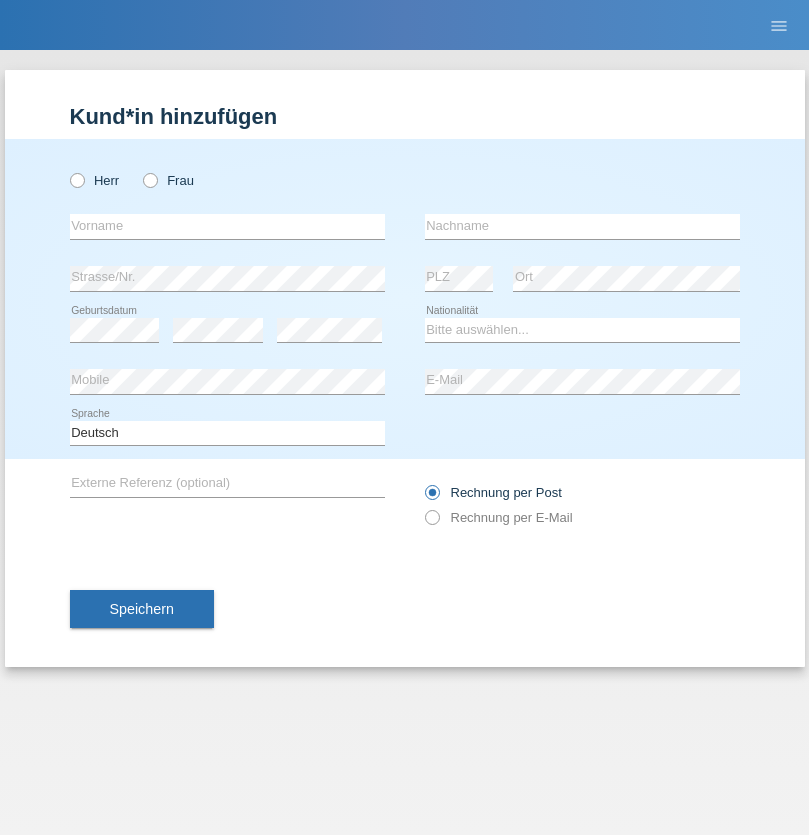 scroll, scrollTop: 0, scrollLeft: 0, axis: both 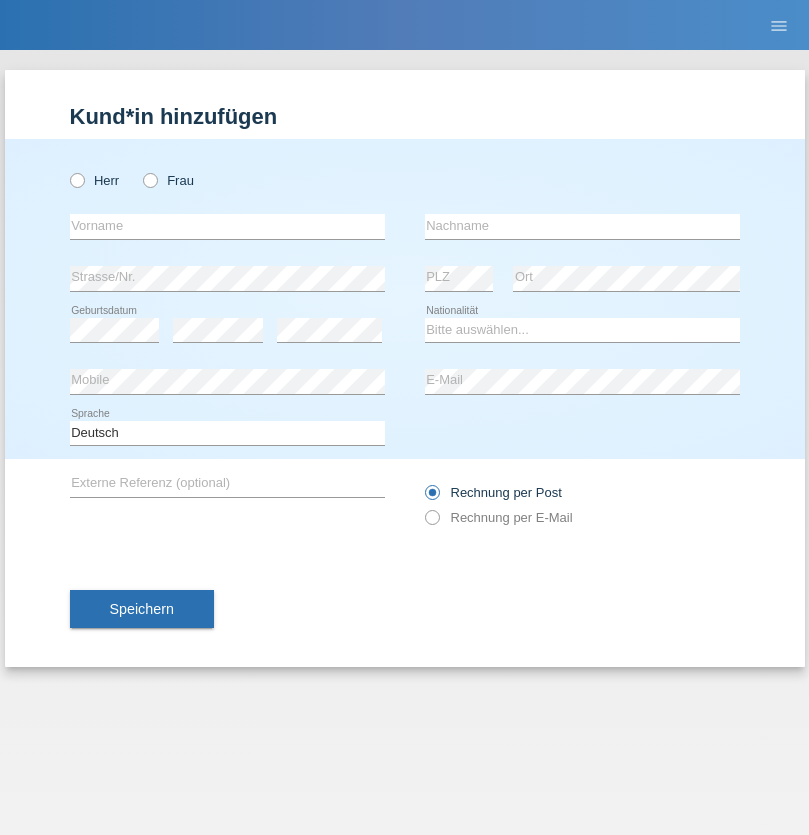 radio on "true" 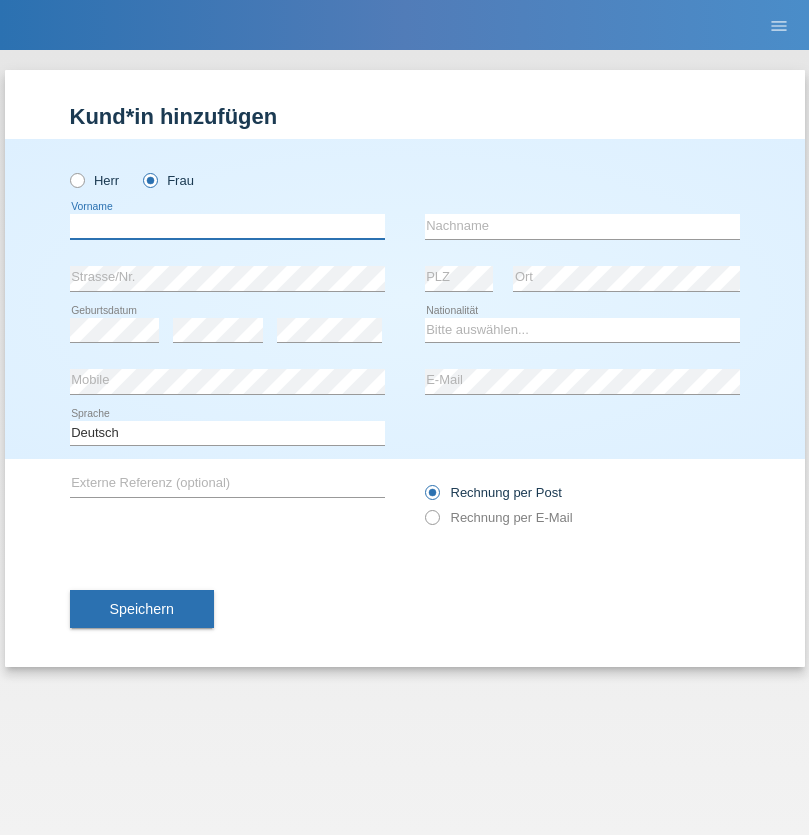 click at bounding box center (227, 226) 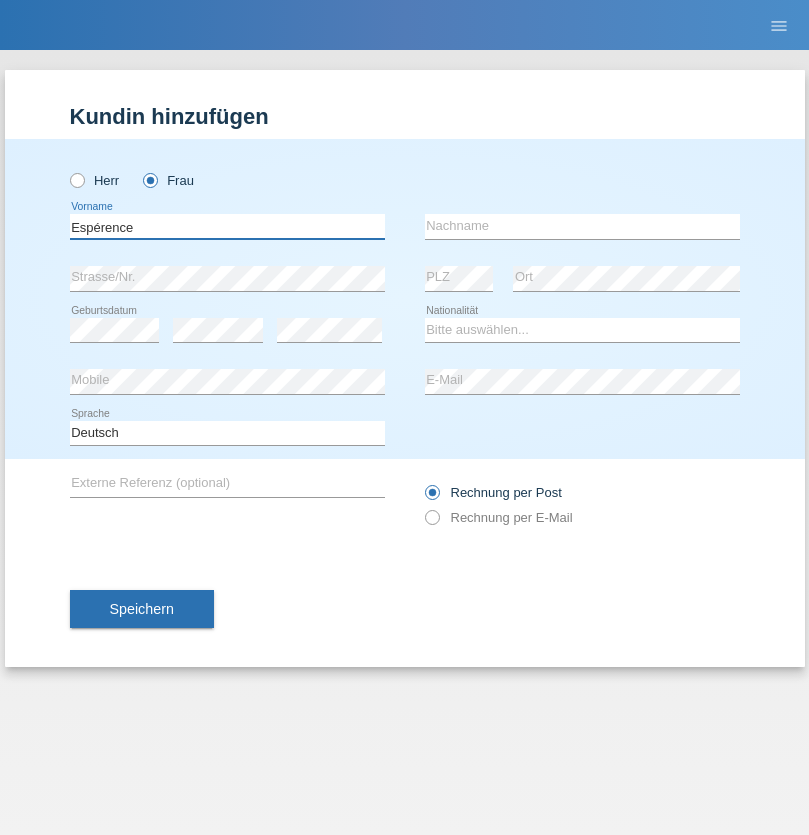 type on "Espérence" 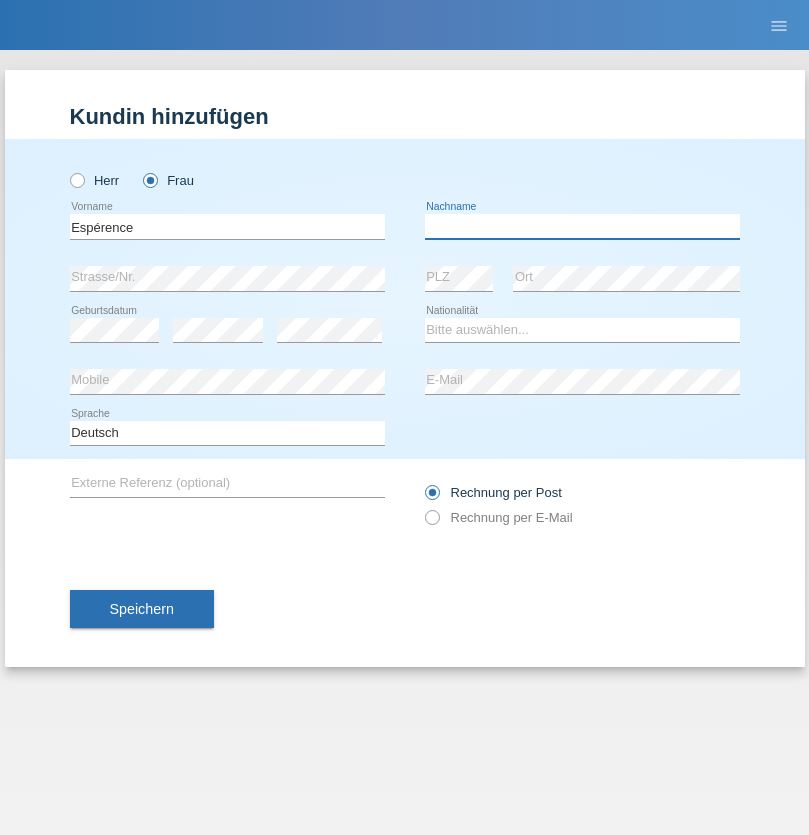 click at bounding box center [582, 226] 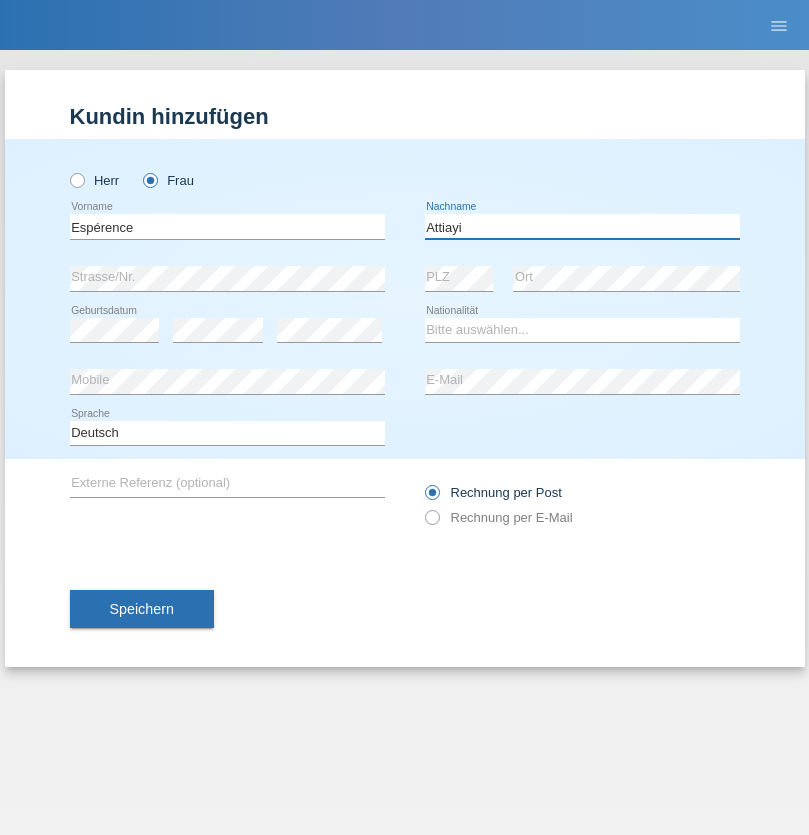 type on "Attiayi" 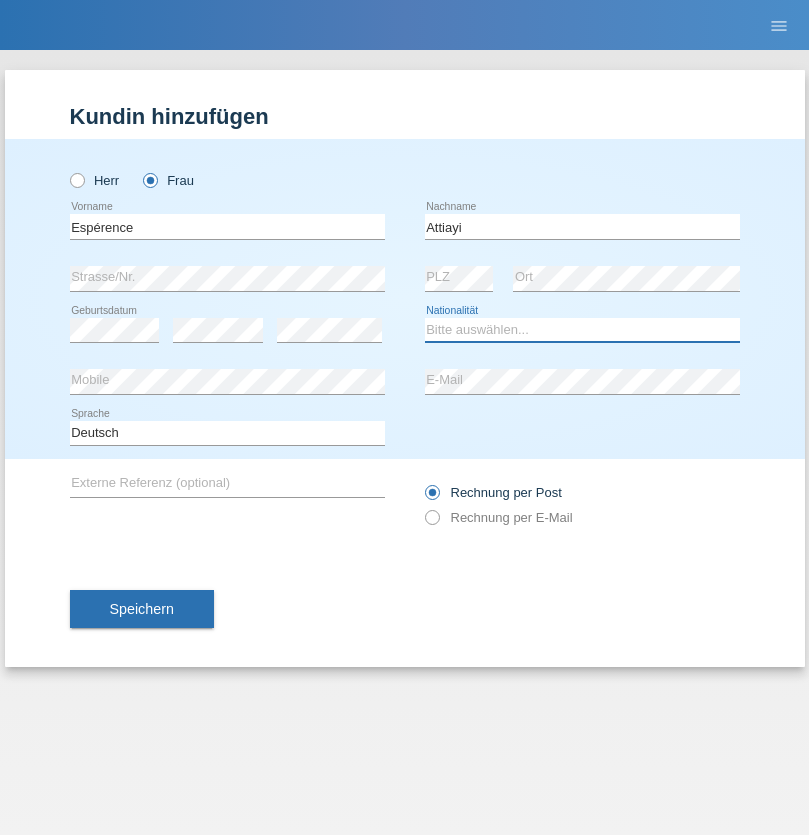 select on "CH" 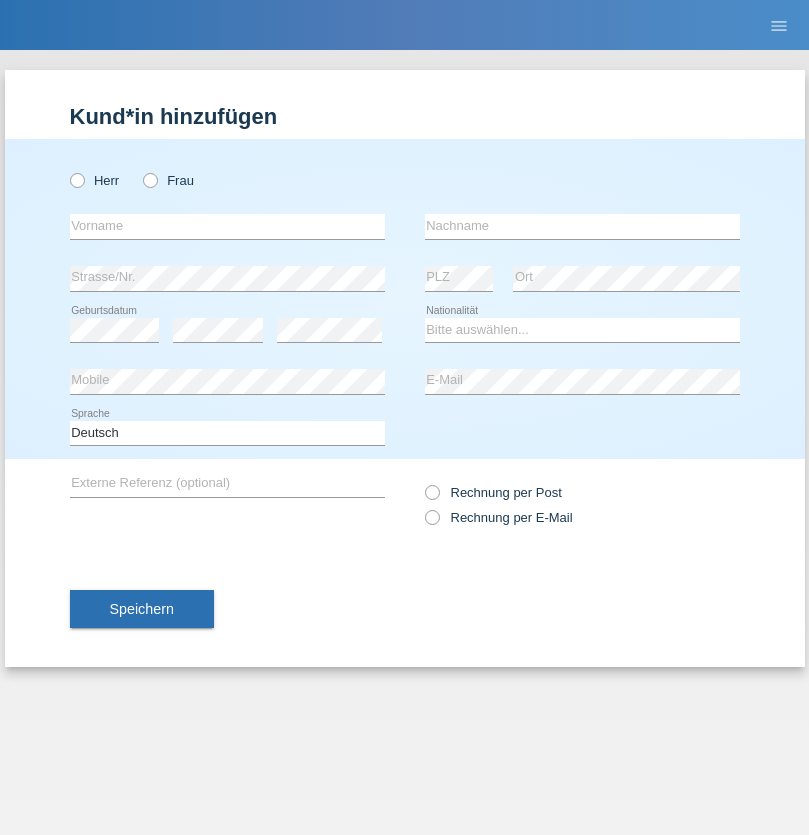 scroll, scrollTop: 0, scrollLeft: 0, axis: both 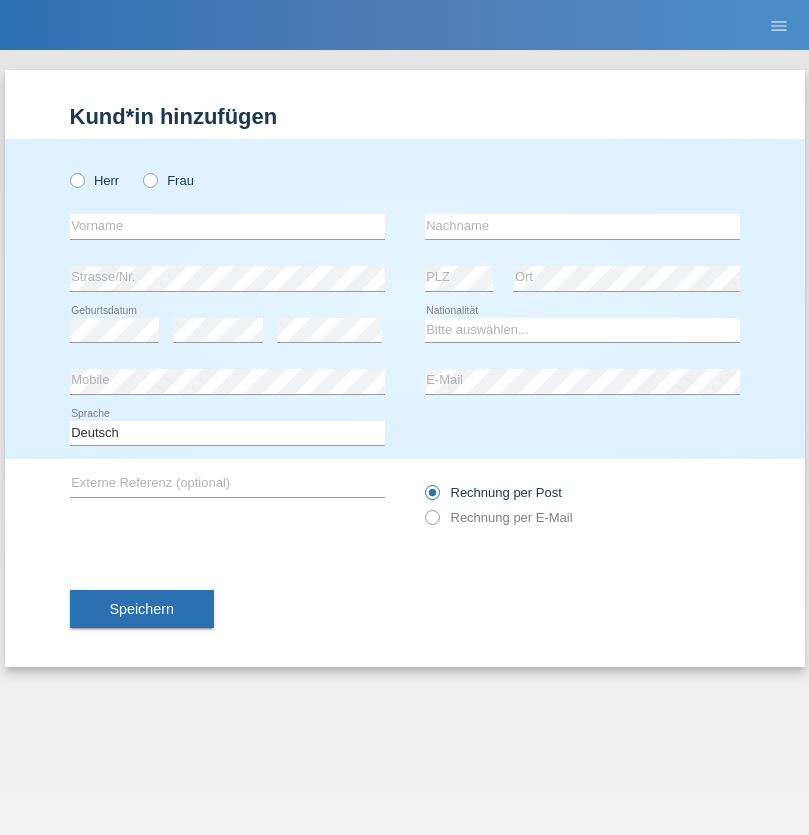 radio on "true" 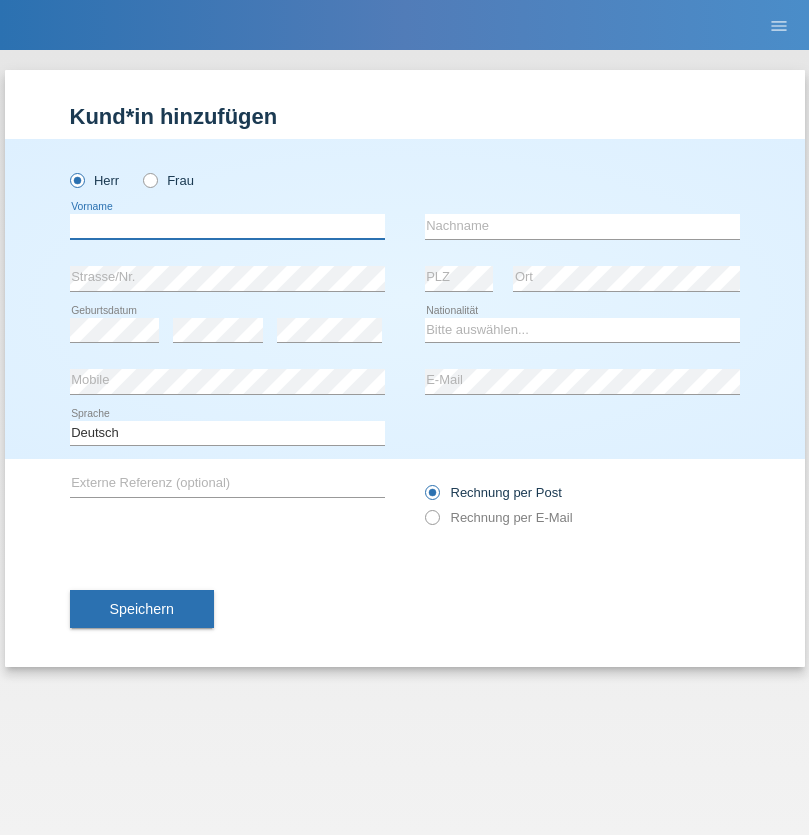 click at bounding box center (227, 226) 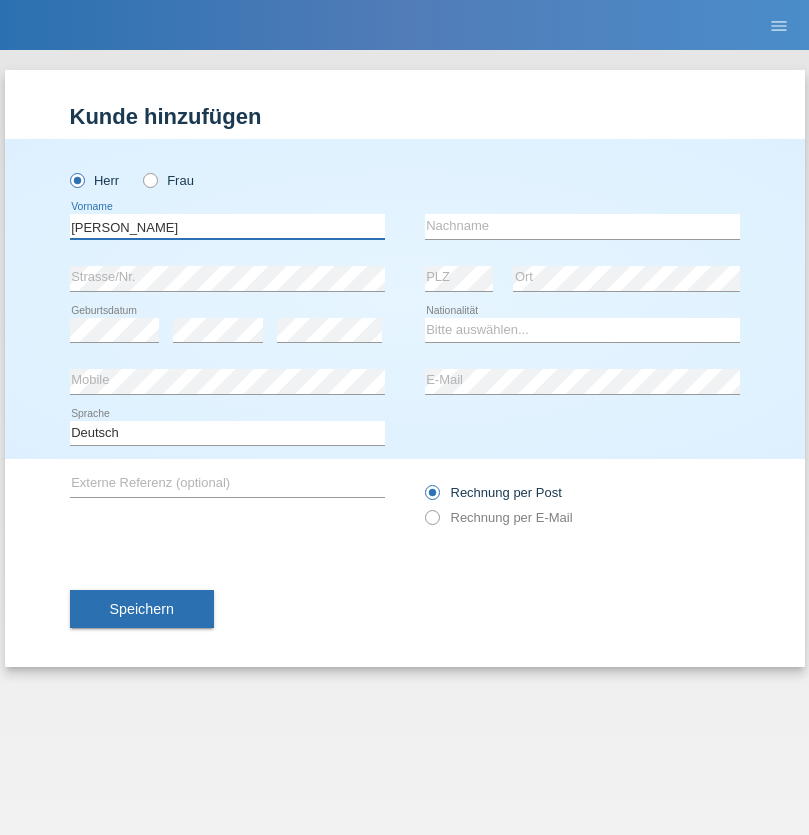 type on "[PERSON_NAME]" 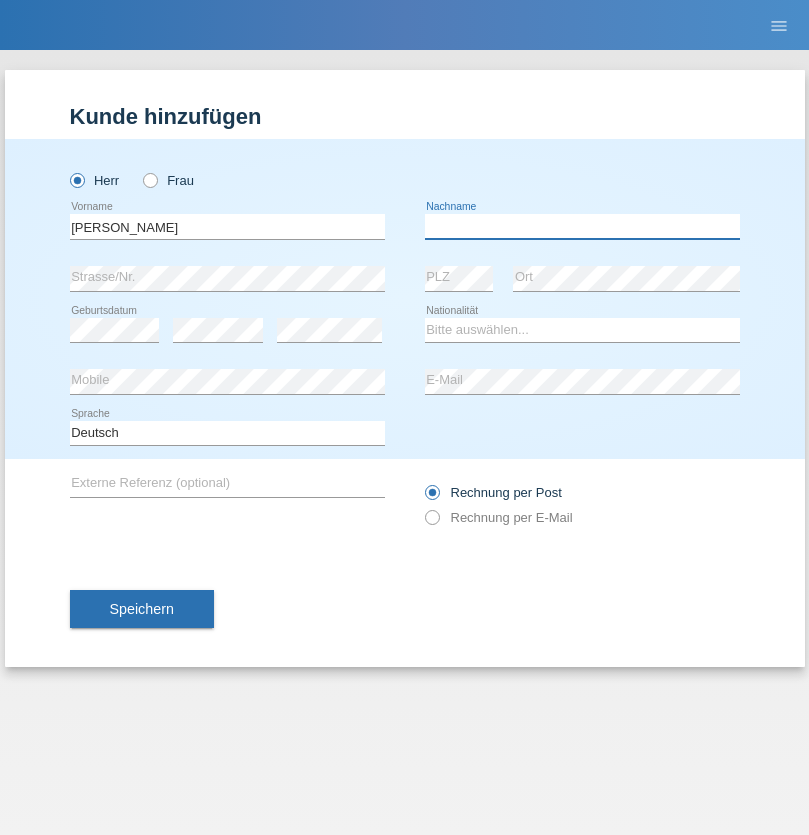 click at bounding box center (582, 226) 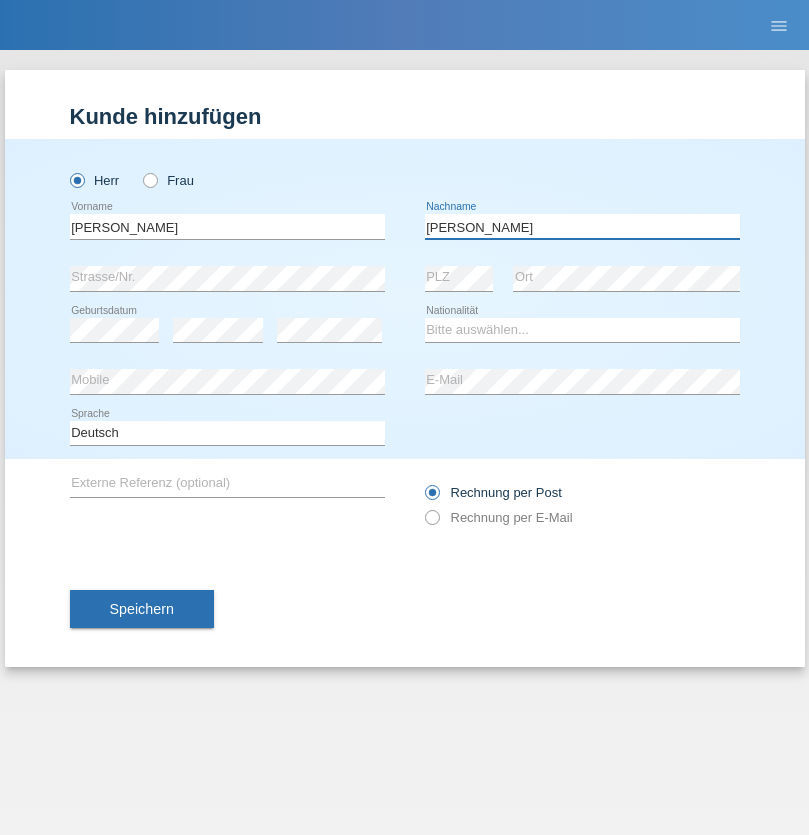 type on "[PERSON_NAME]" 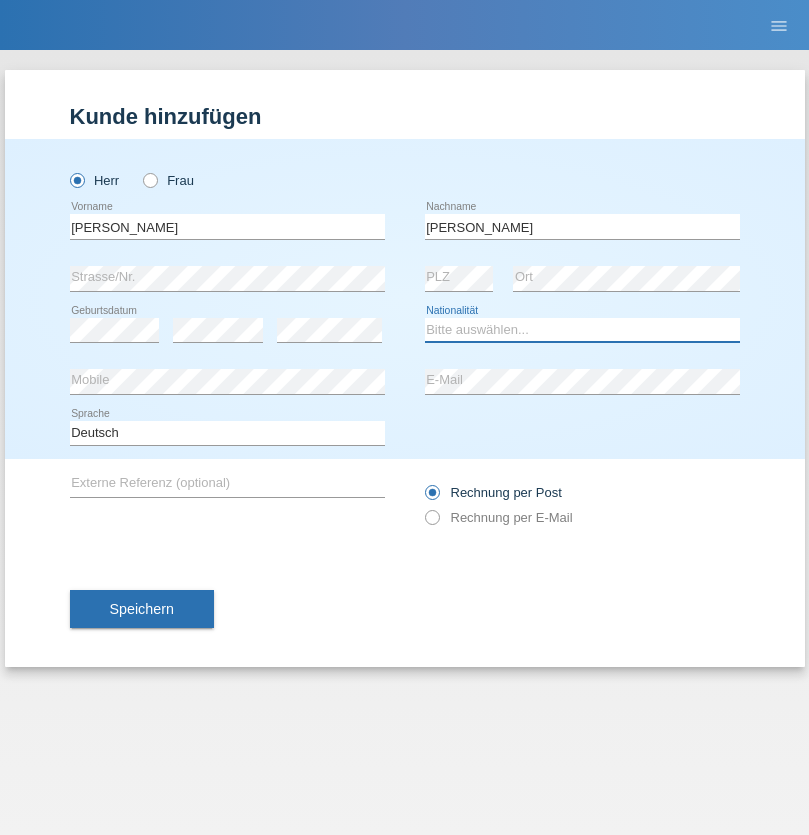 select on "CH" 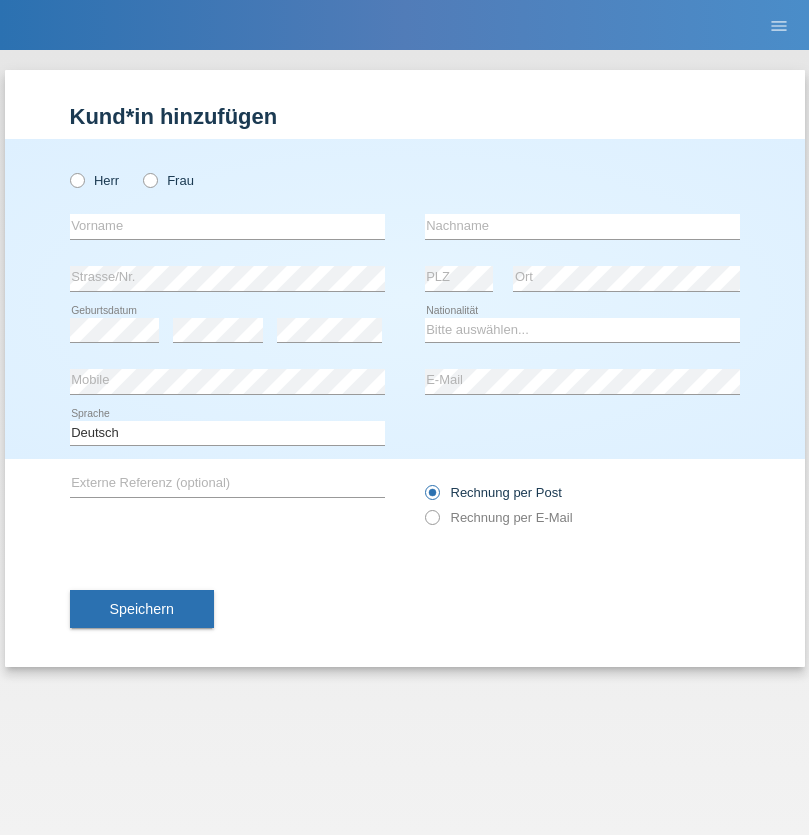 scroll, scrollTop: 0, scrollLeft: 0, axis: both 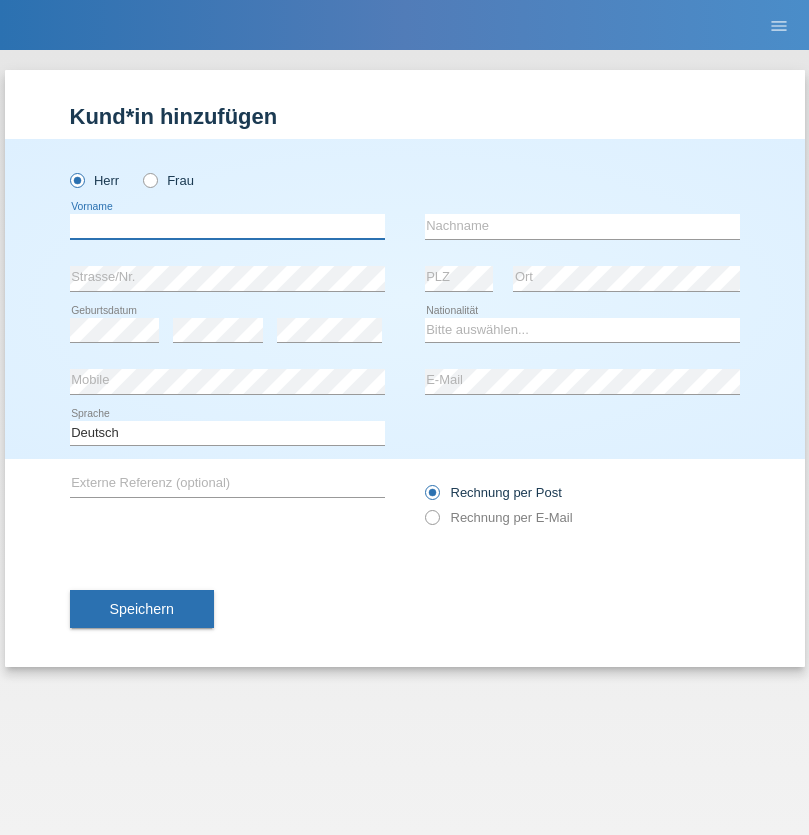 click at bounding box center [227, 226] 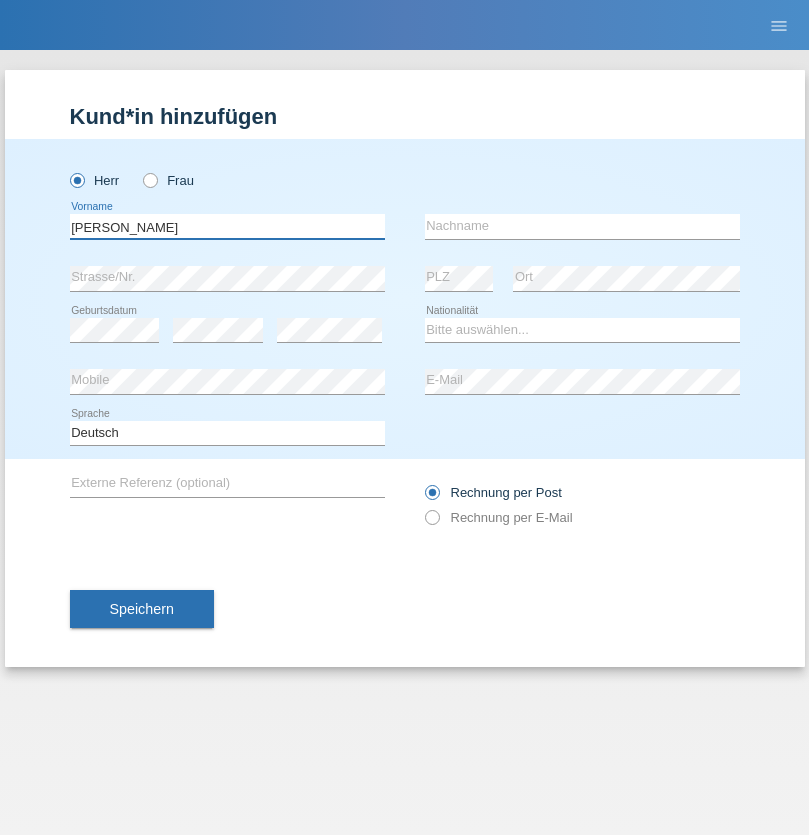 type on "[PERSON_NAME]" 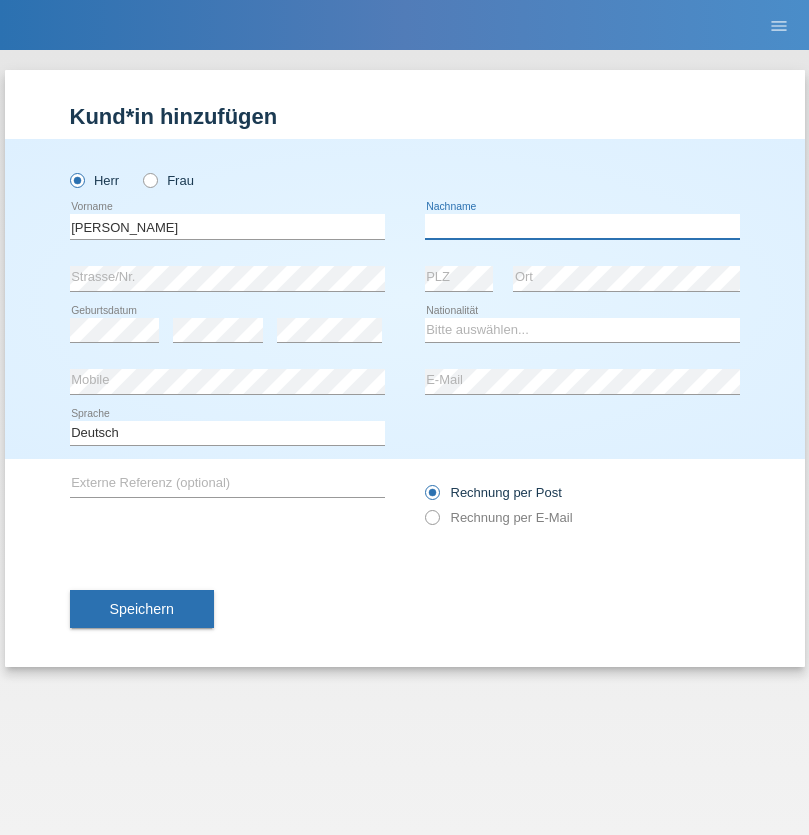 click at bounding box center (582, 226) 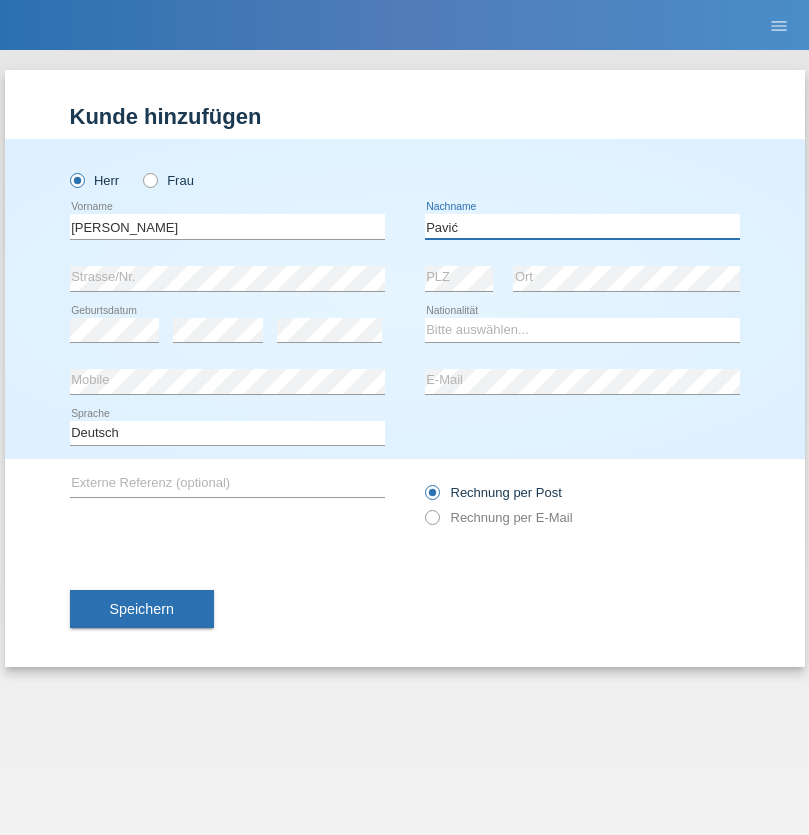 type on "Pavić" 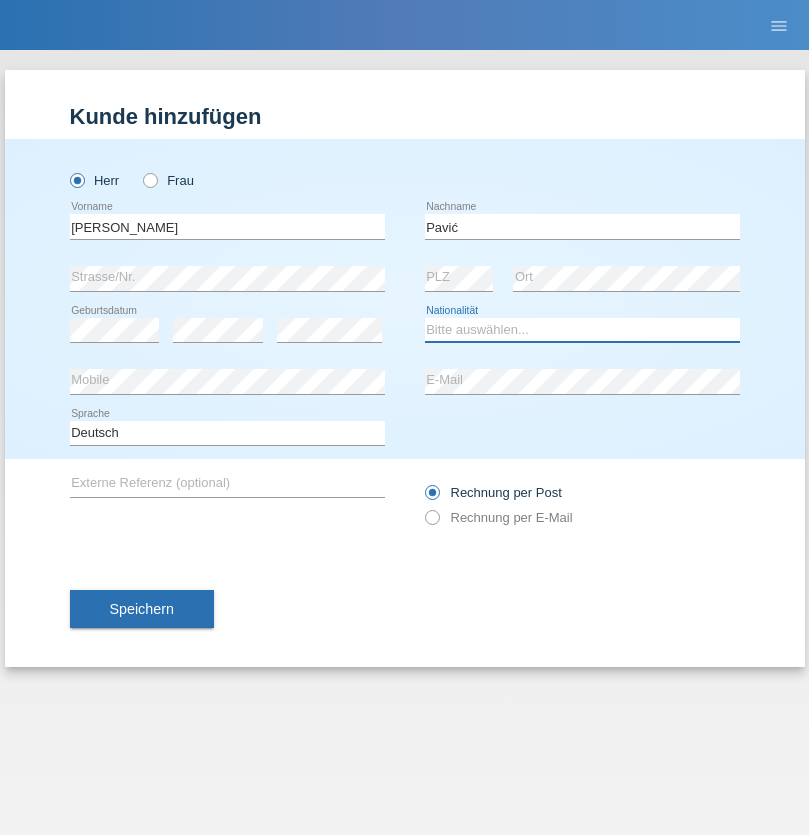 select on "HR" 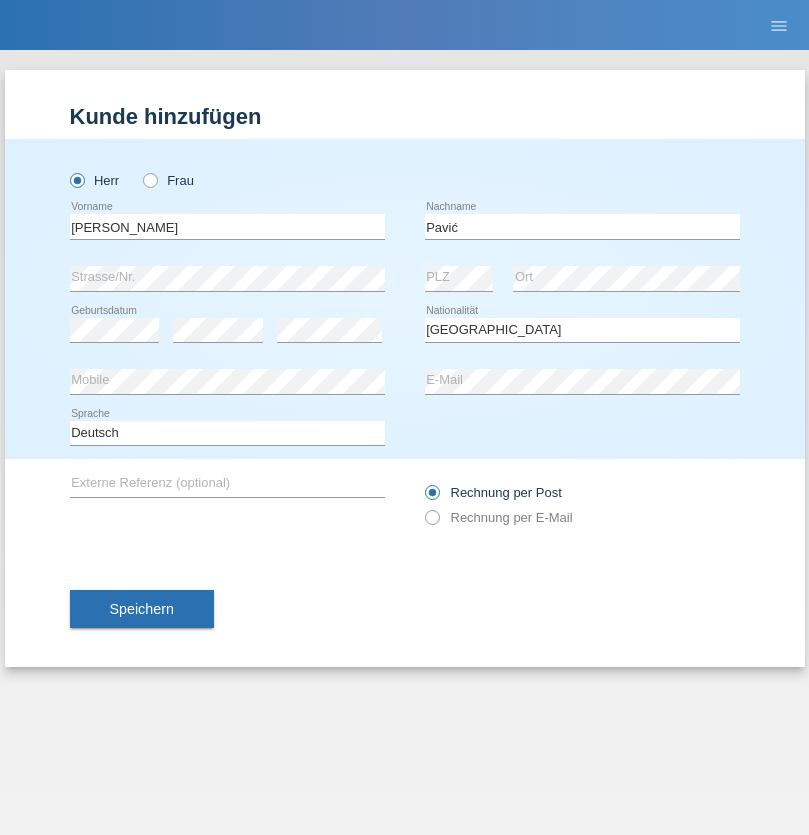 select on "C" 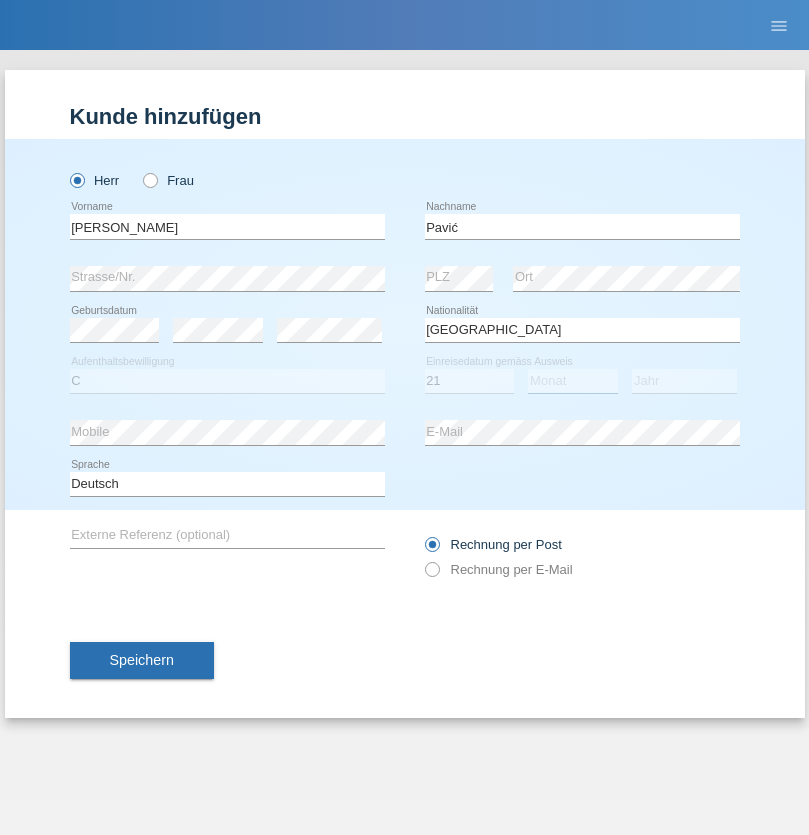 select on "04" 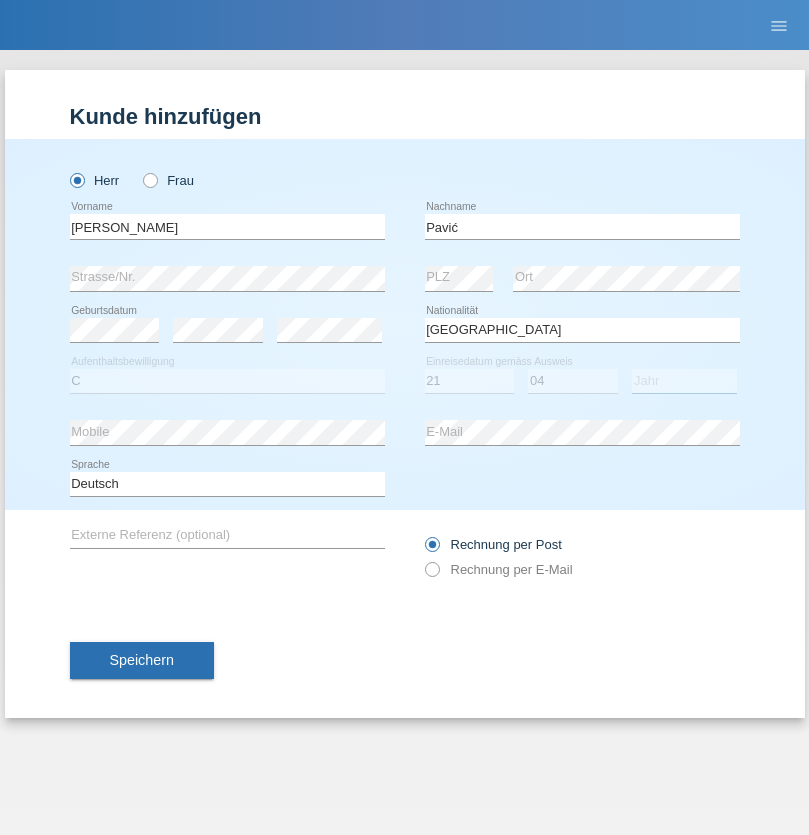 select on "2006" 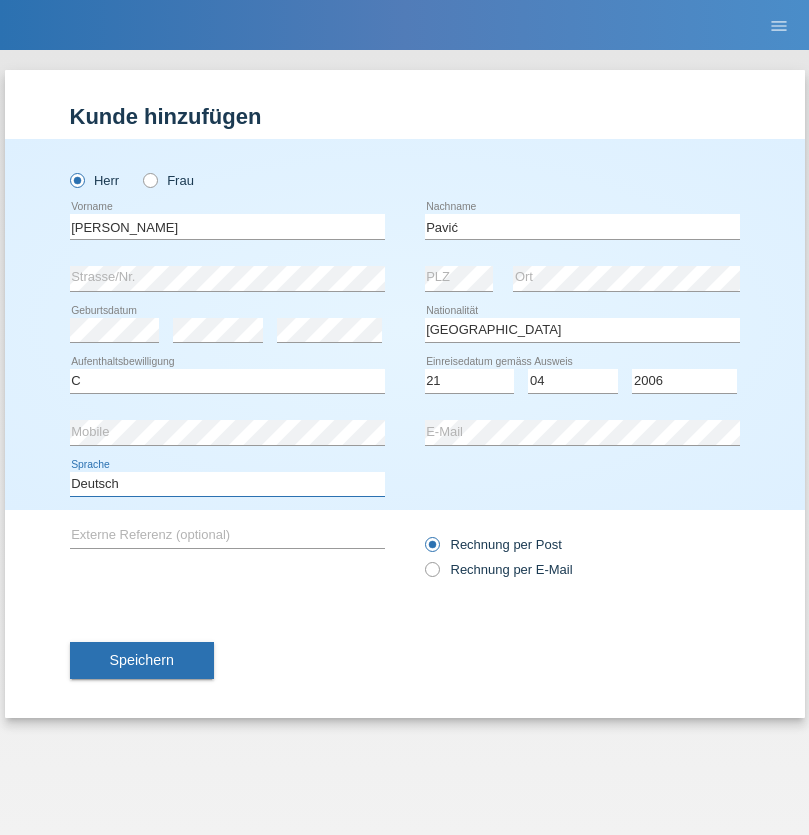select on "en" 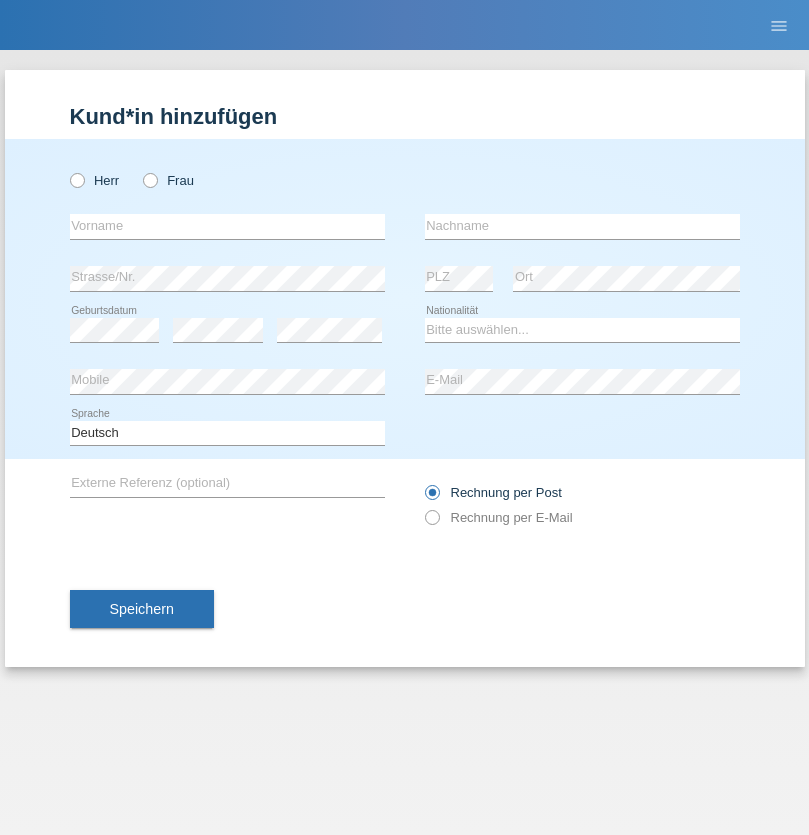 scroll, scrollTop: 0, scrollLeft: 0, axis: both 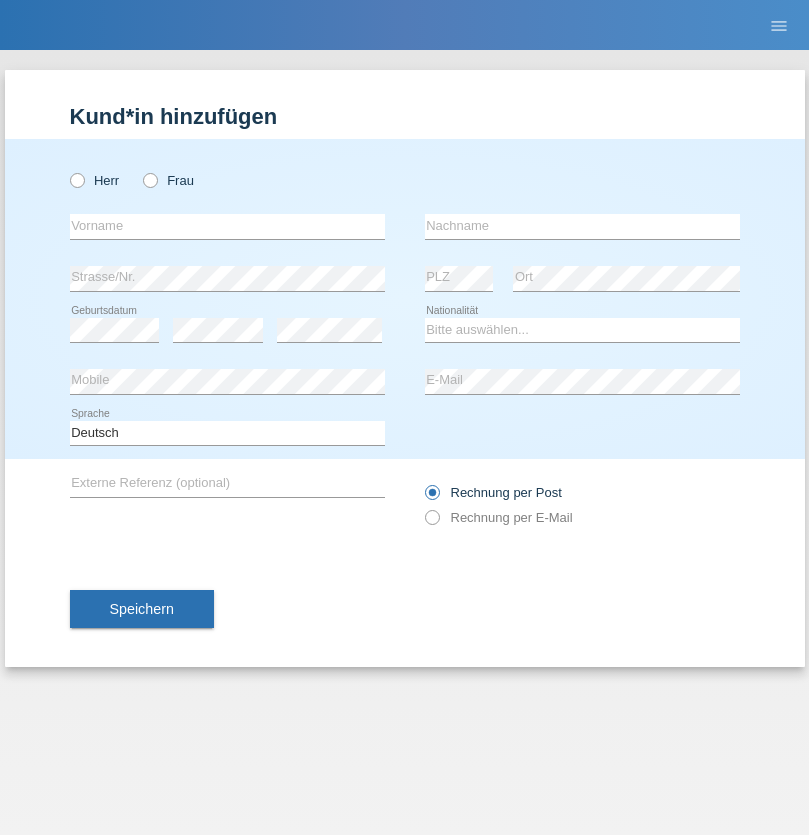 radio on "true" 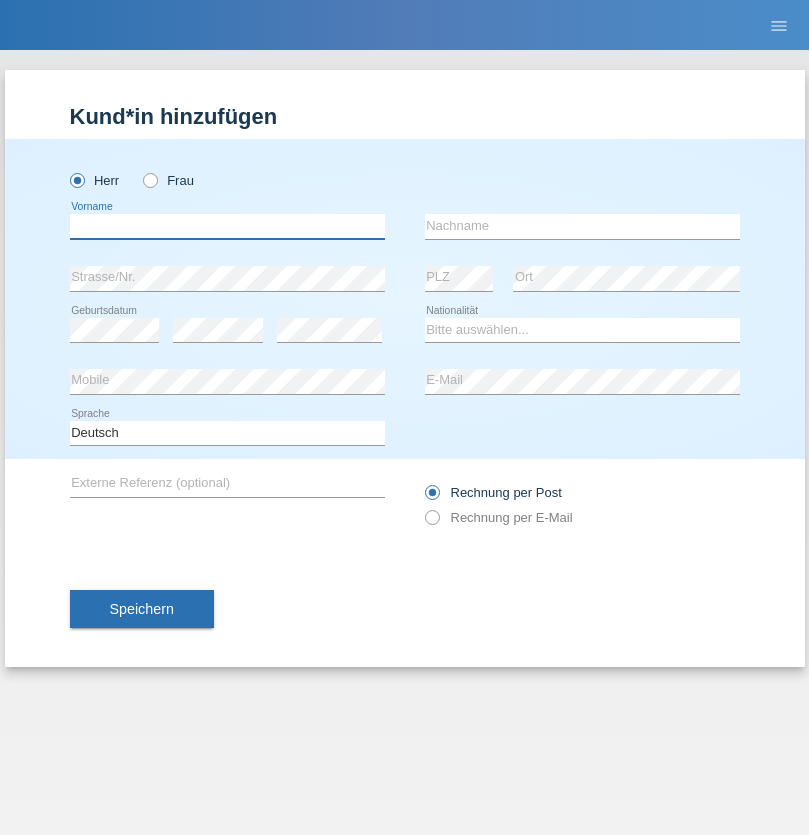 click at bounding box center (227, 226) 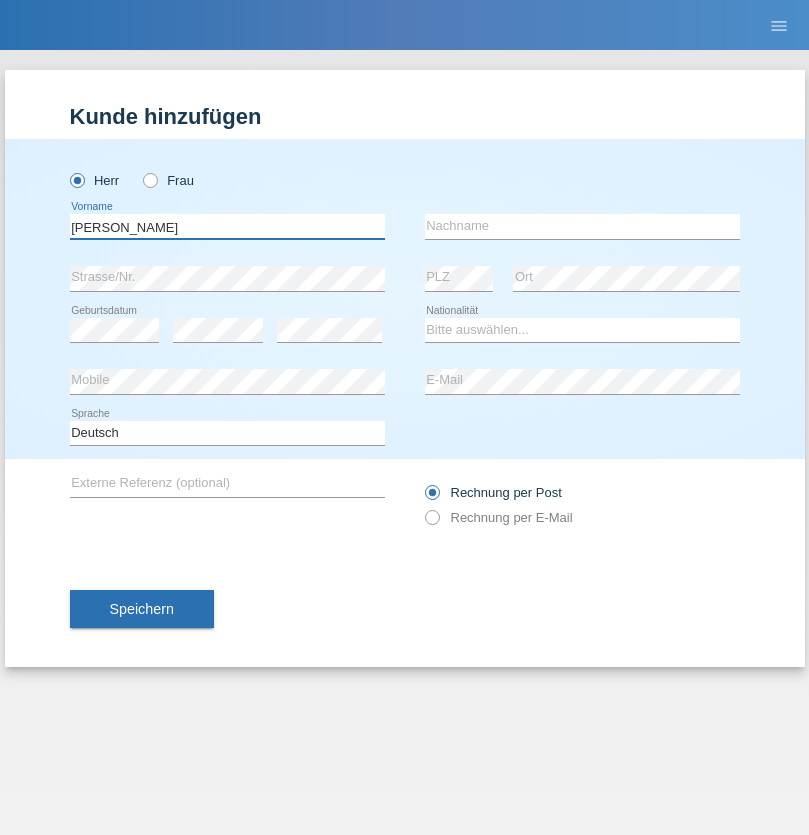 type on "Artur" 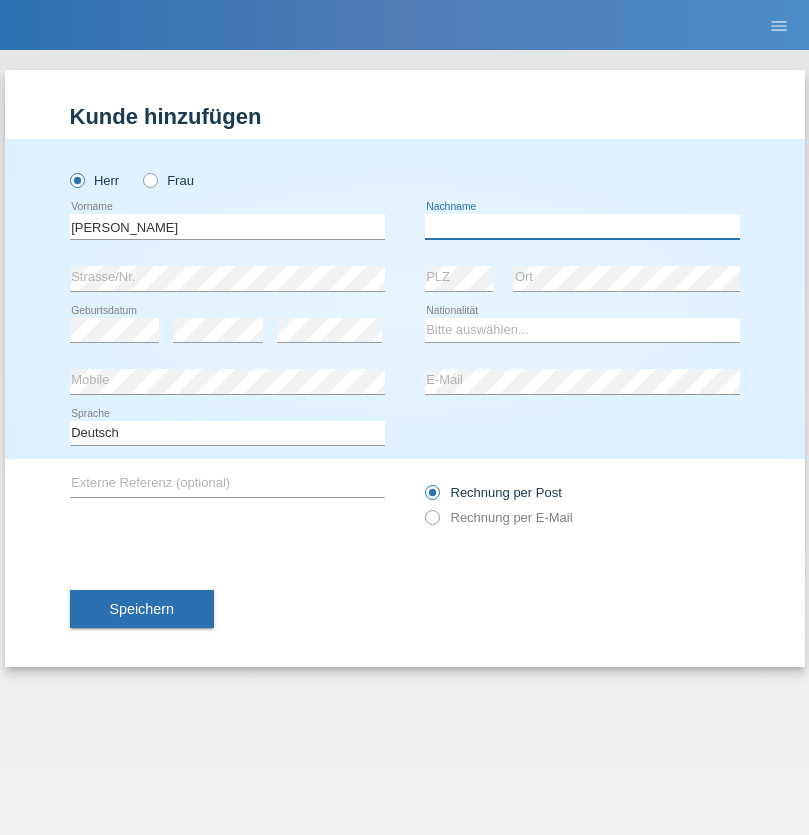 click at bounding box center (582, 226) 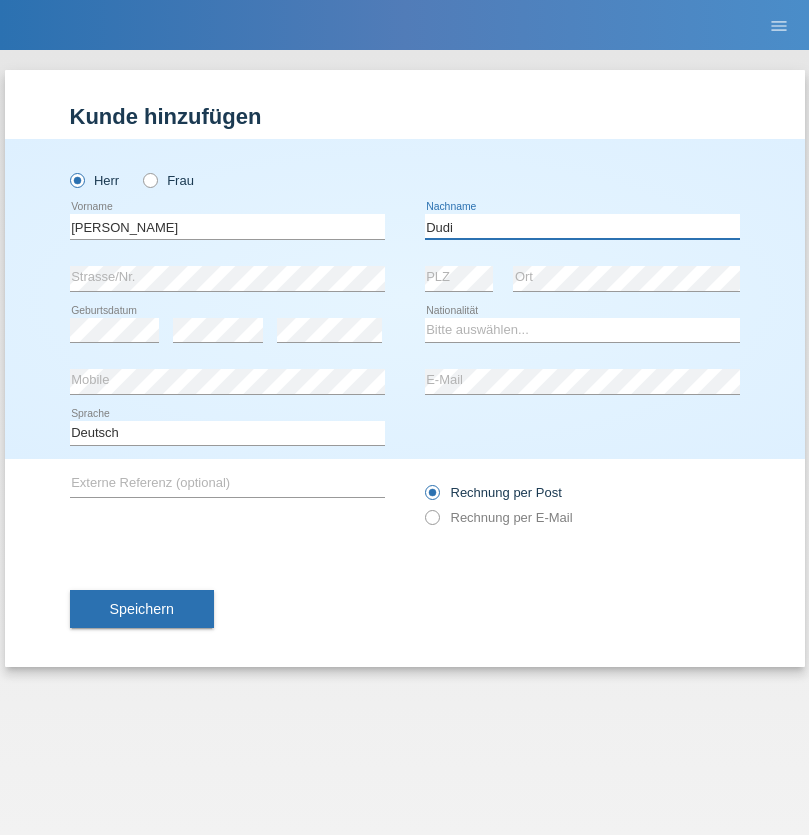 type on "Dudi" 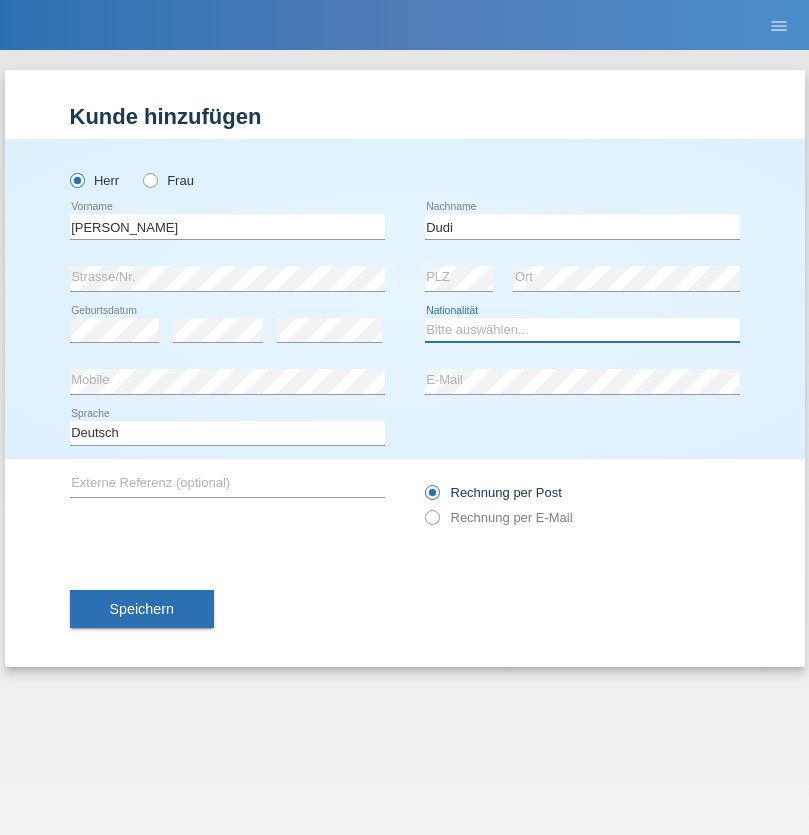 select on "SK" 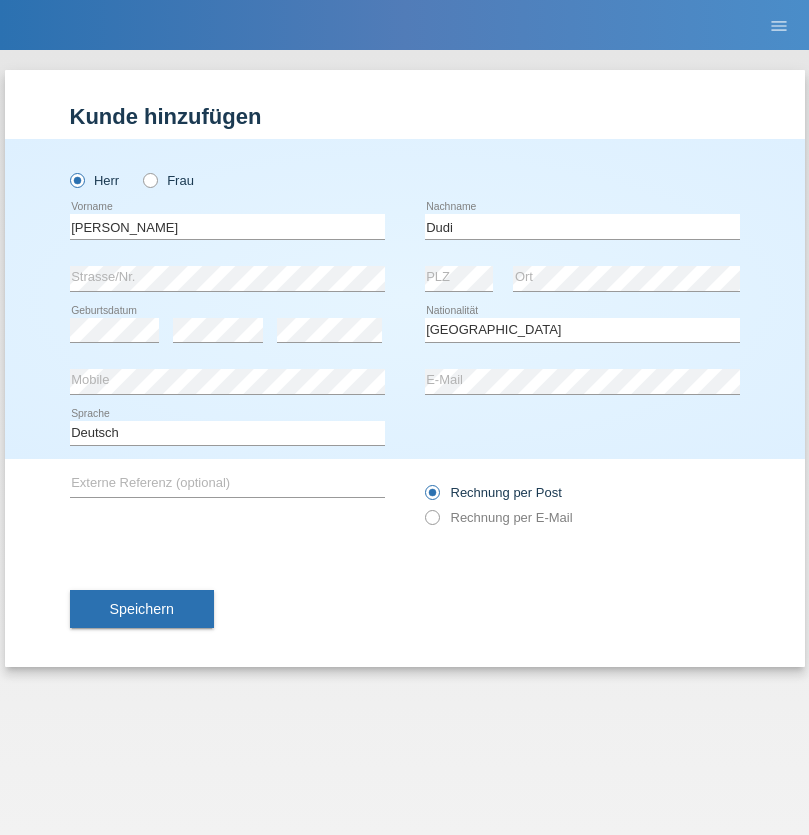 select on "C" 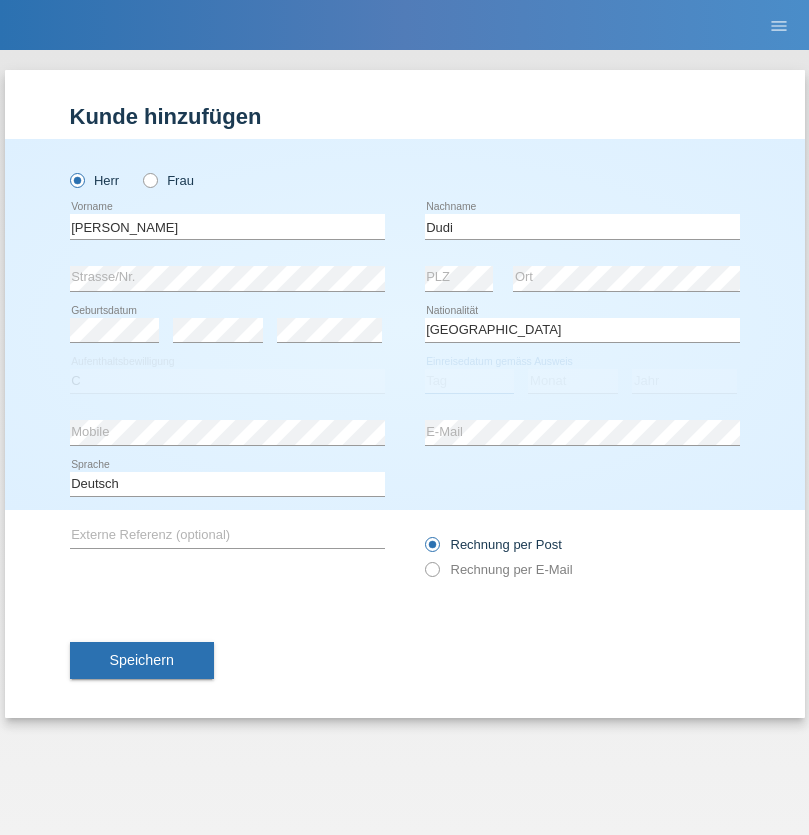 select on "25" 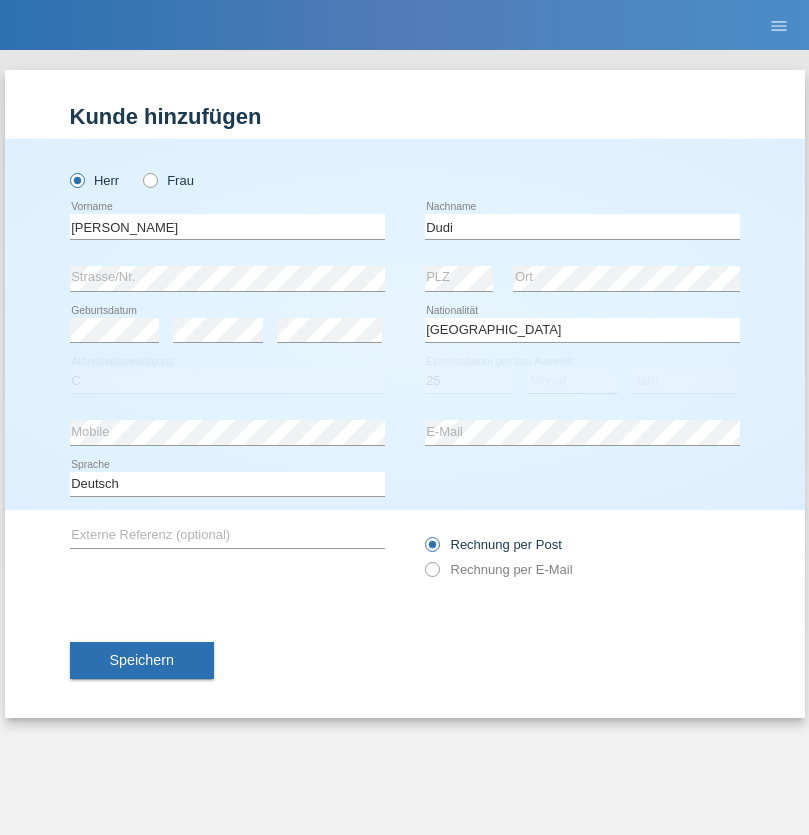 select on "05" 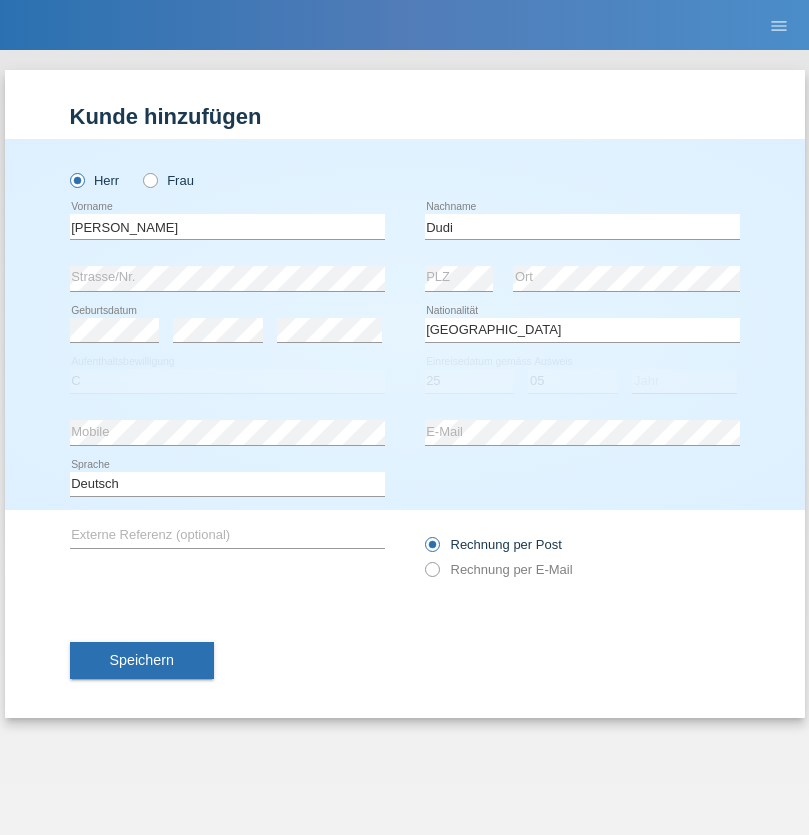 select on "2021" 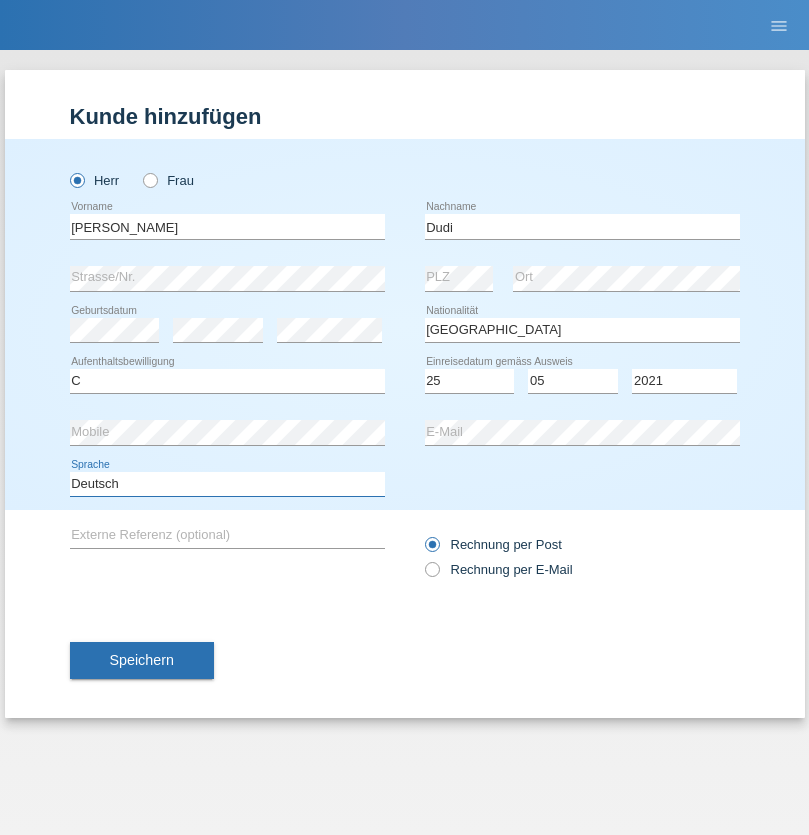 select on "en" 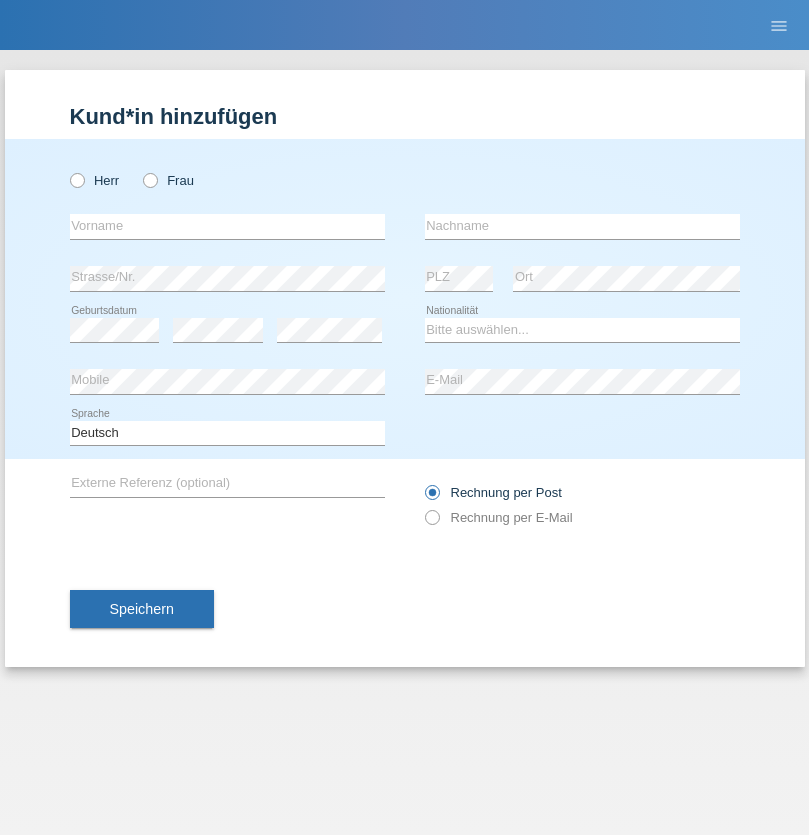 scroll, scrollTop: 0, scrollLeft: 0, axis: both 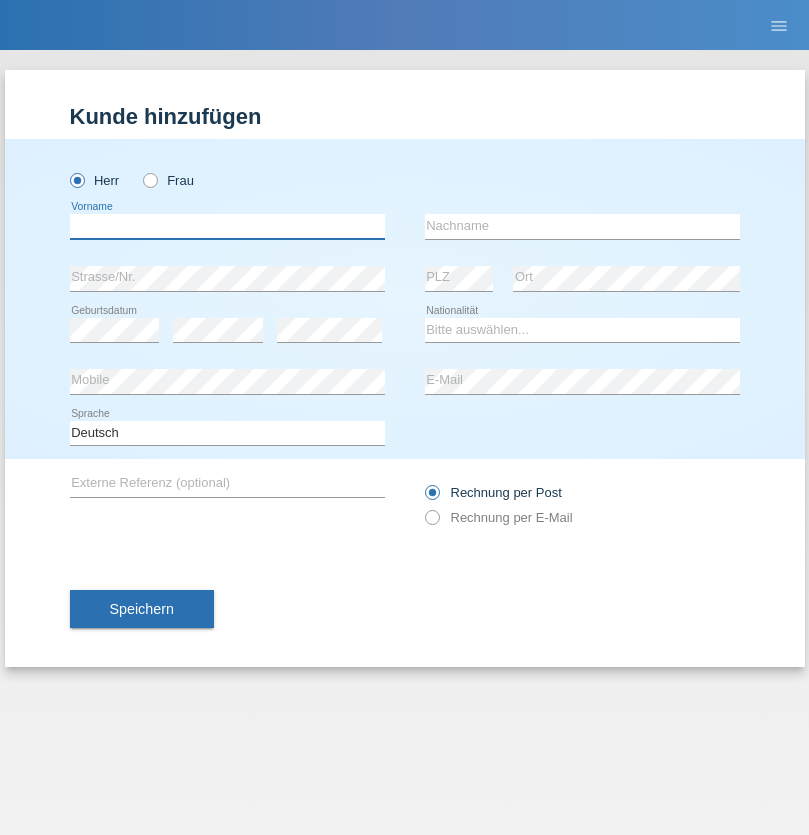 click at bounding box center [227, 226] 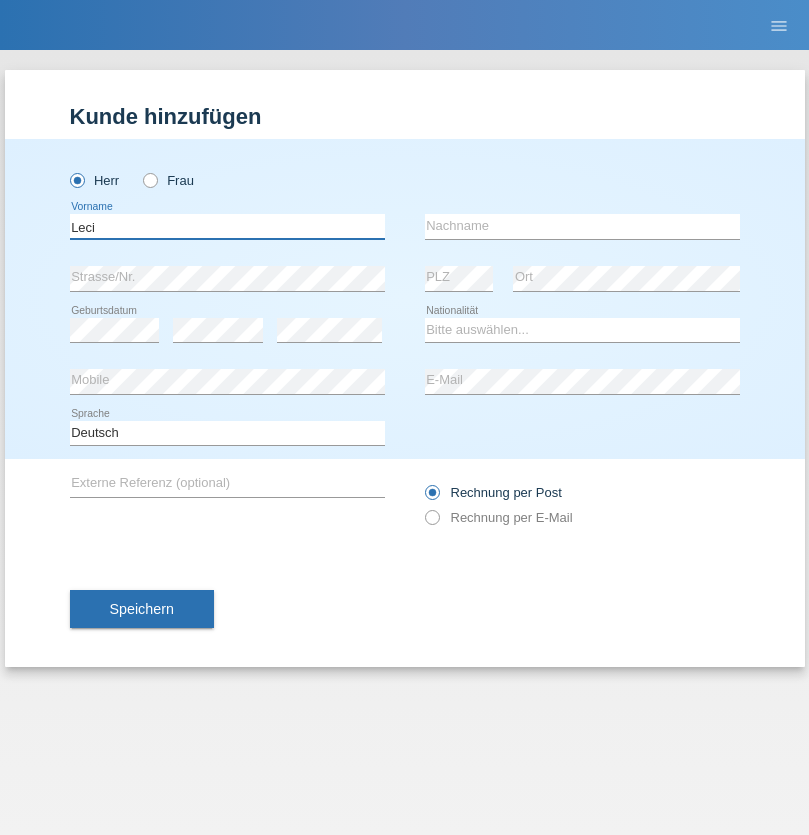 type on "Leci" 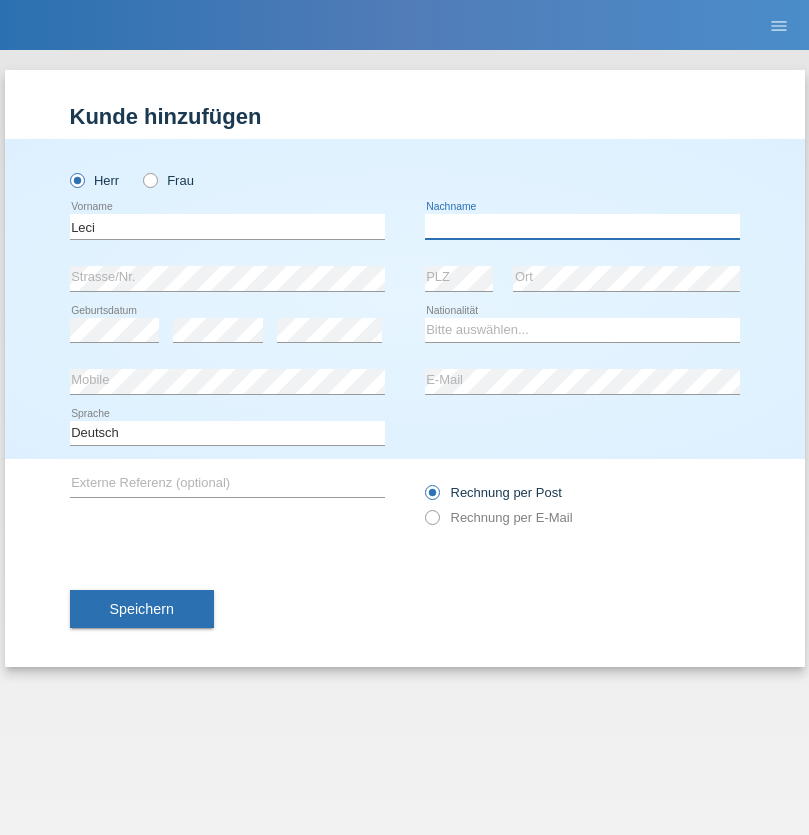 click at bounding box center [582, 226] 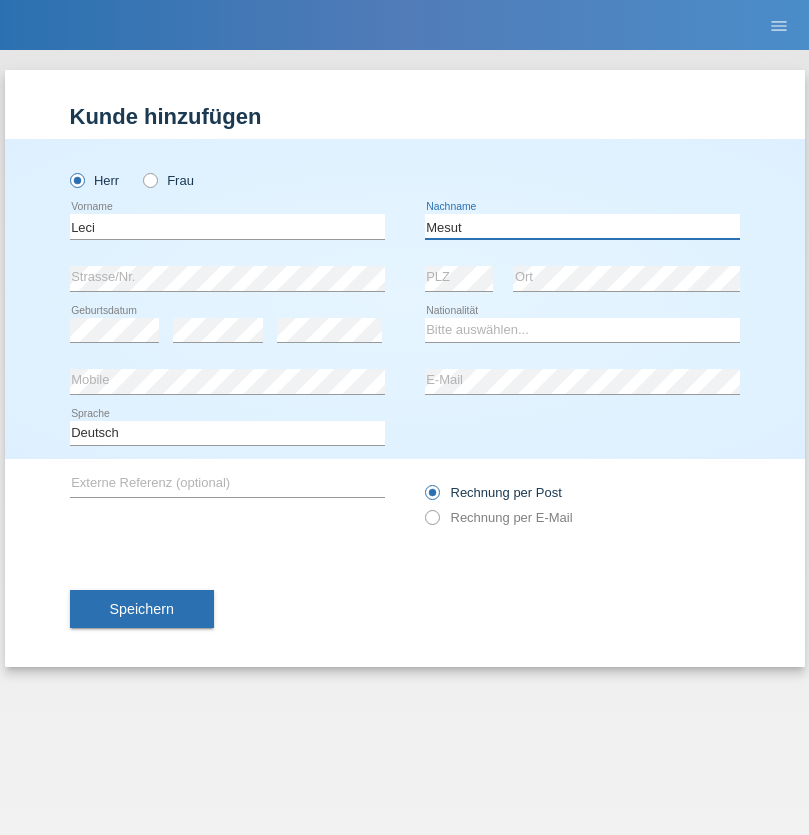 type on "Mesut" 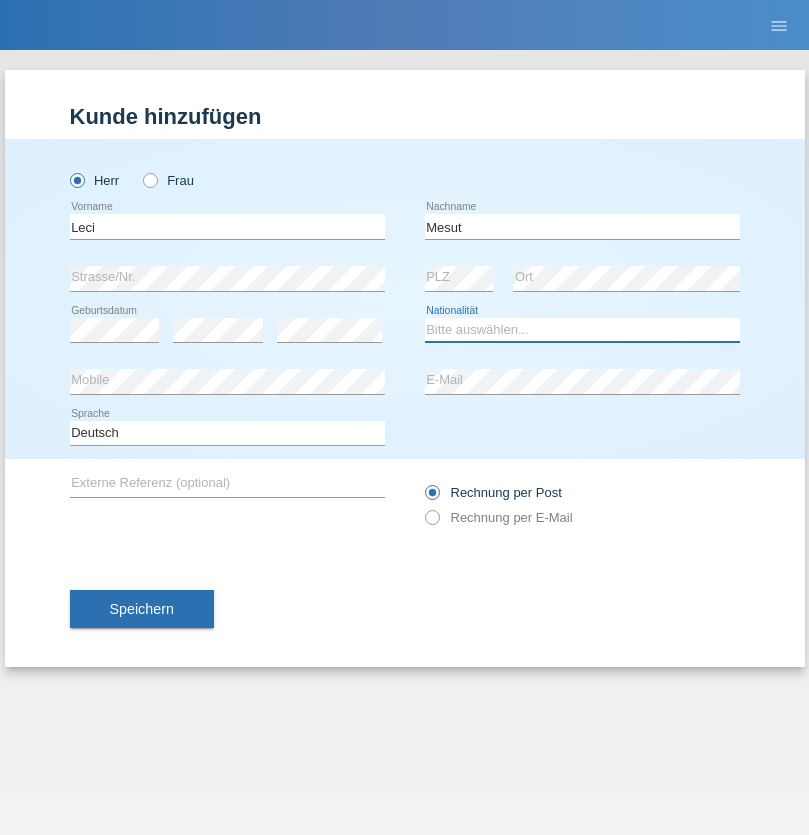 select on "XK" 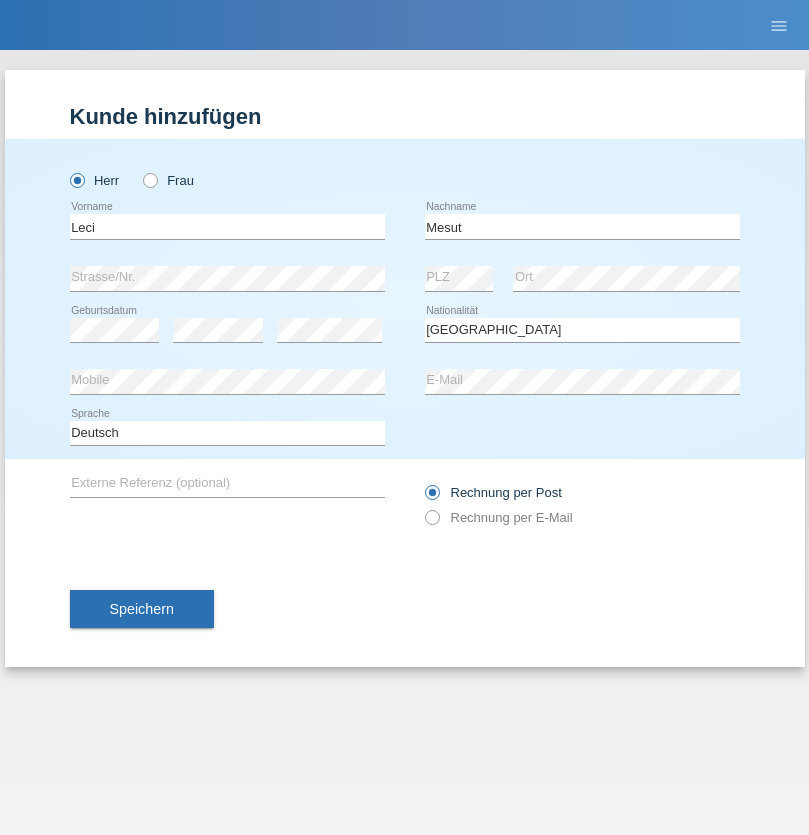 select on "C" 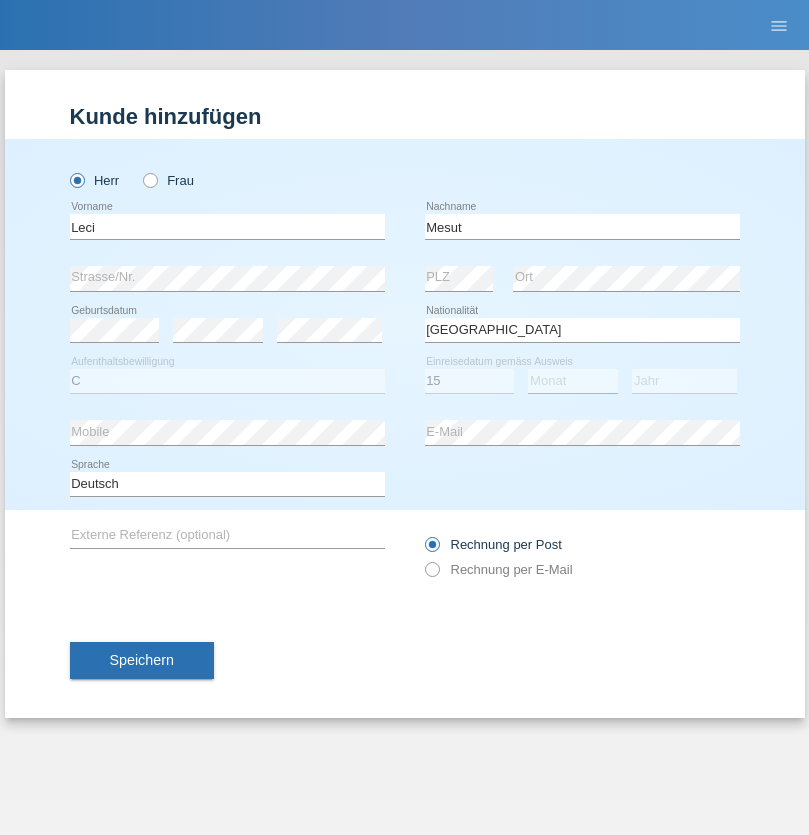 select on "07" 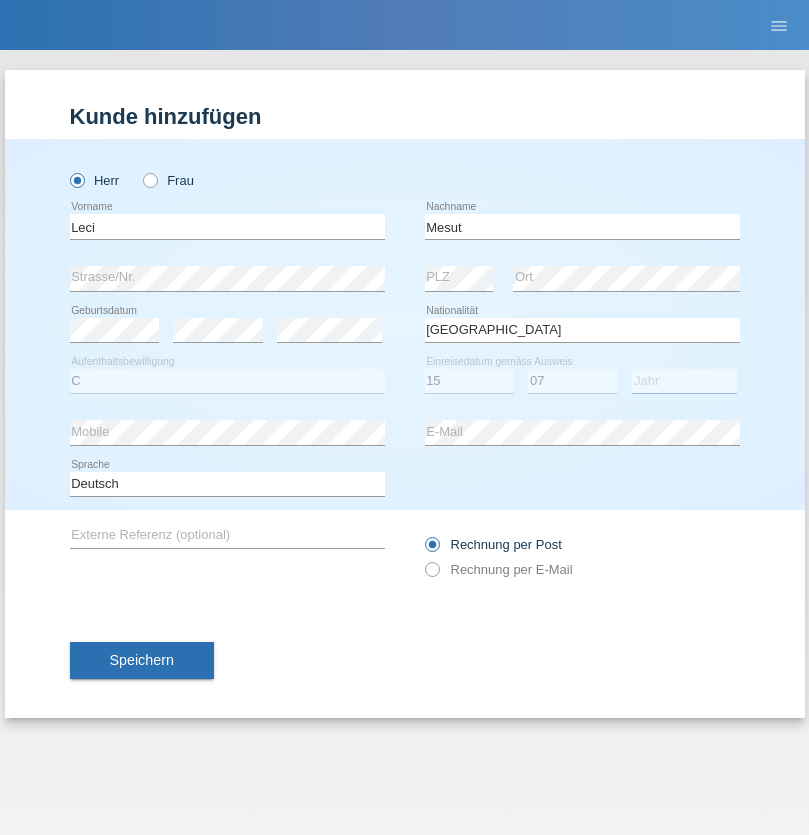 select on "2021" 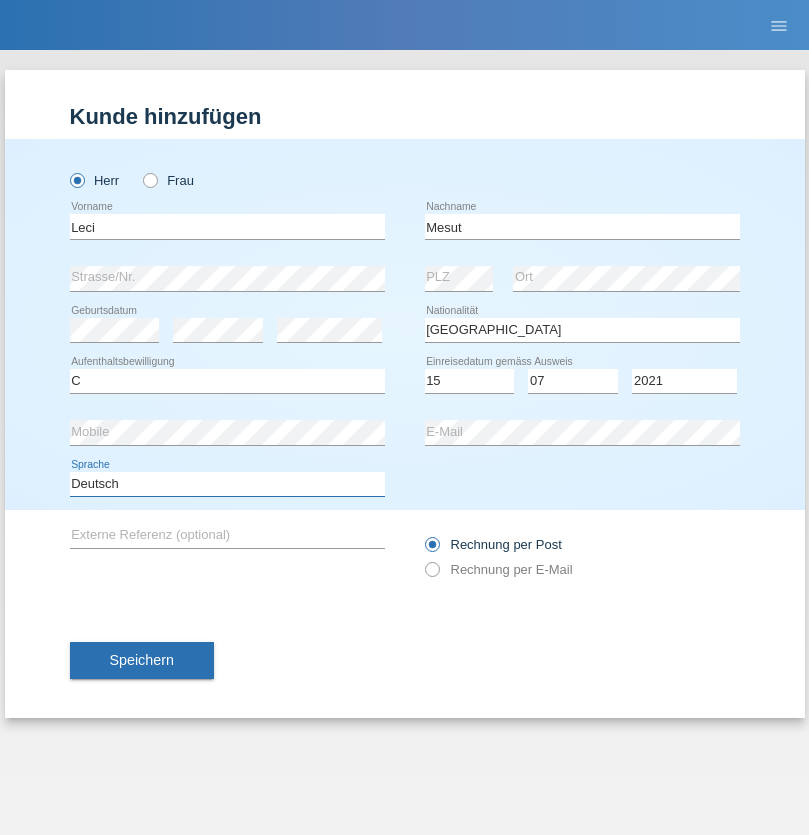 select on "en" 